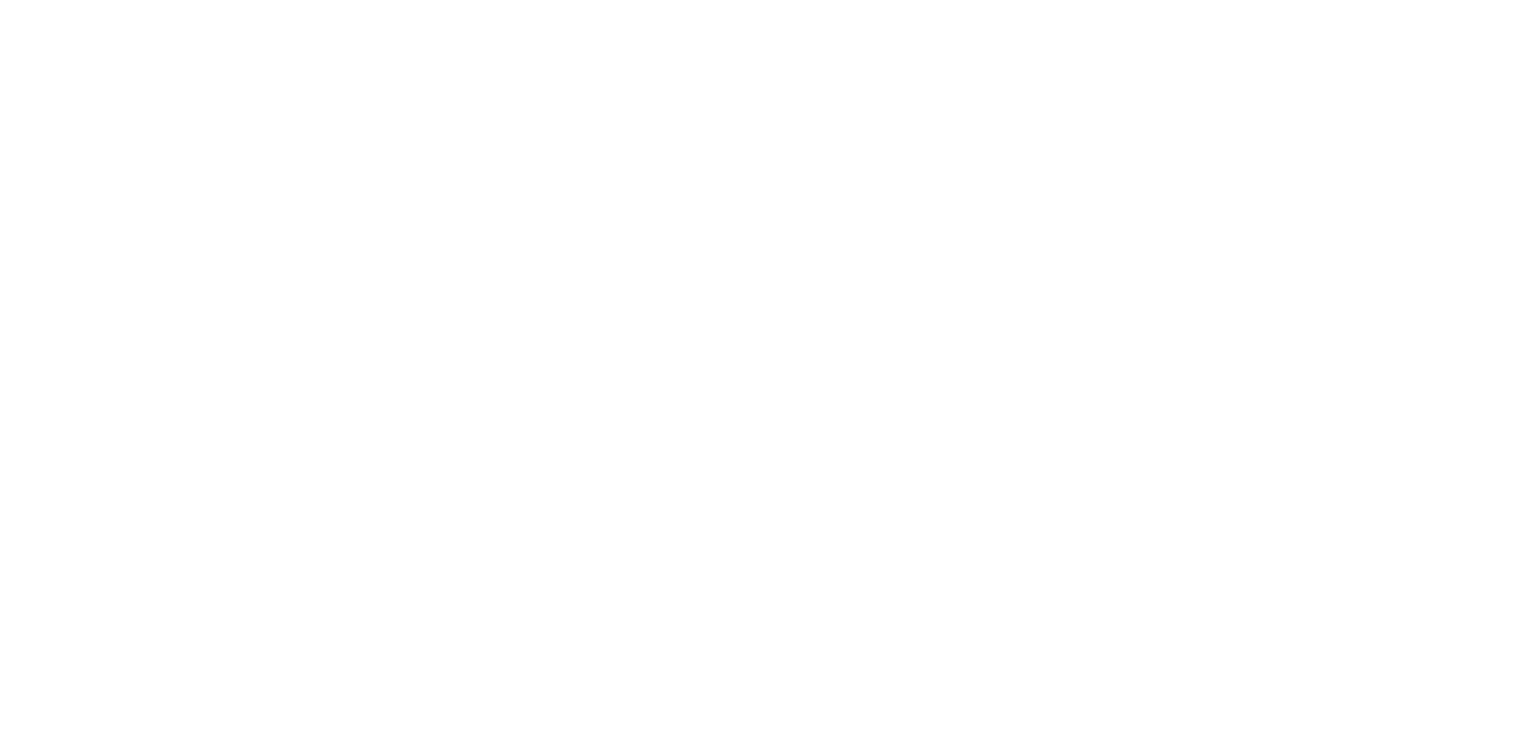 scroll, scrollTop: 0, scrollLeft: 0, axis: both 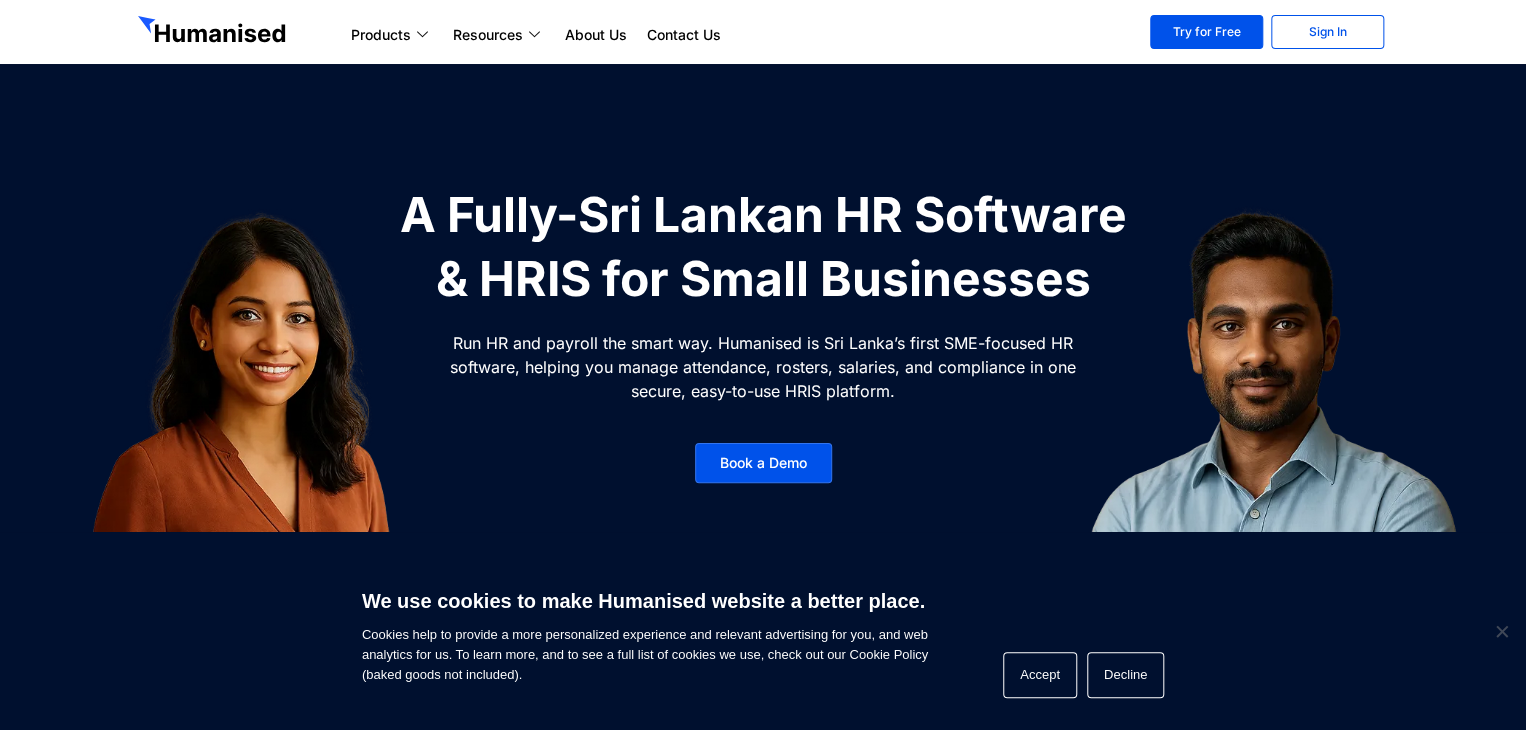 click at bounding box center [214, 32] 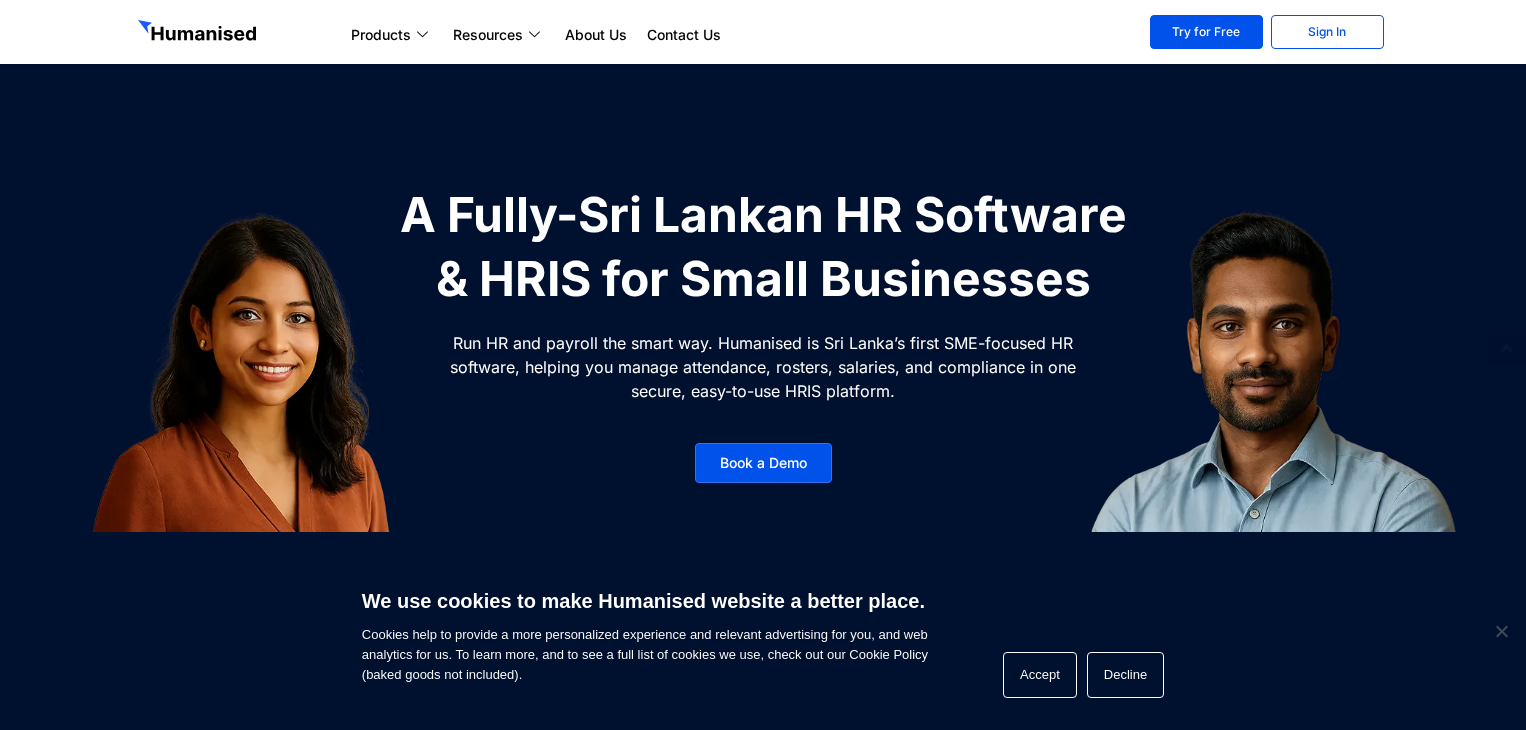 scroll, scrollTop: 206, scrollLeft: 0, axis: vertical 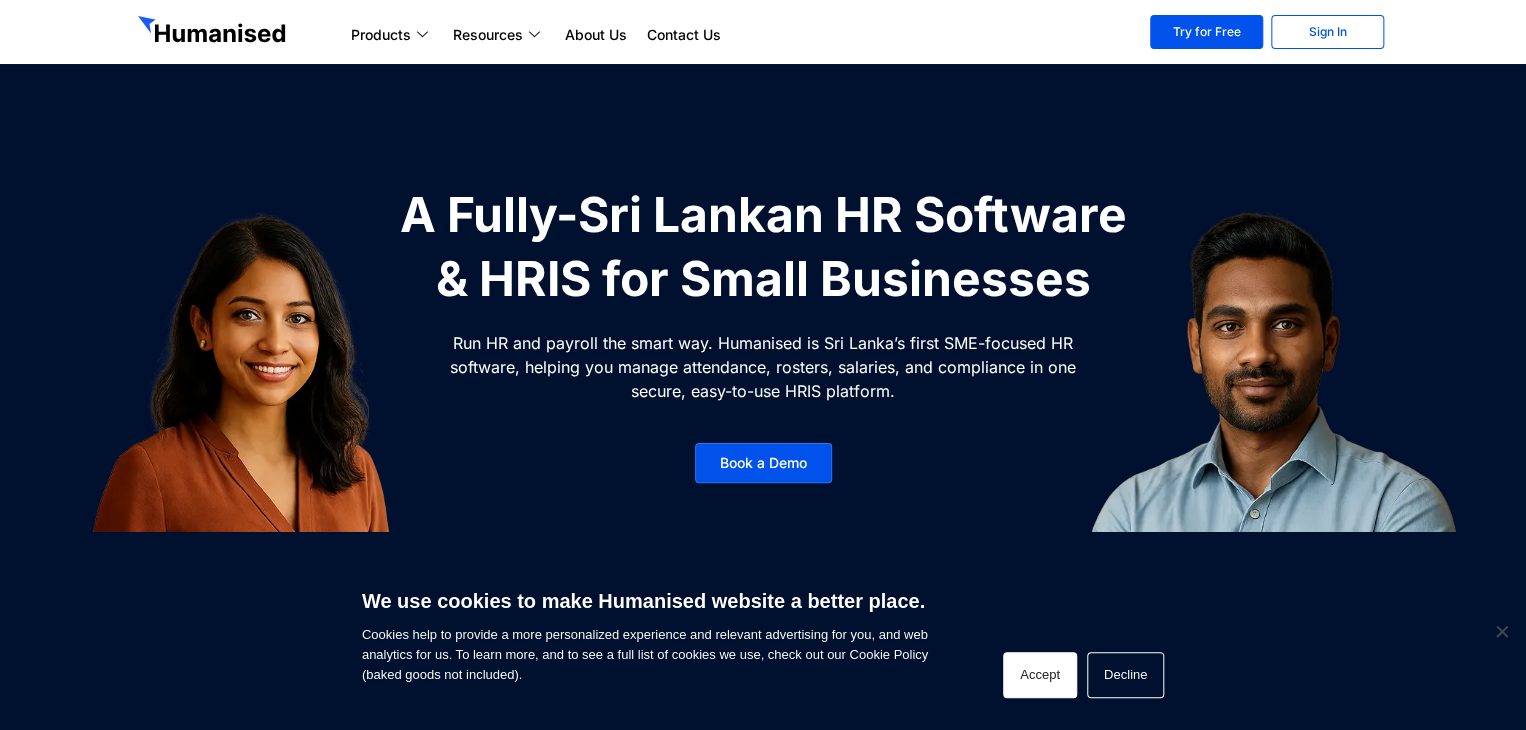 click on "Accept" at bounding box center (1040, 675) 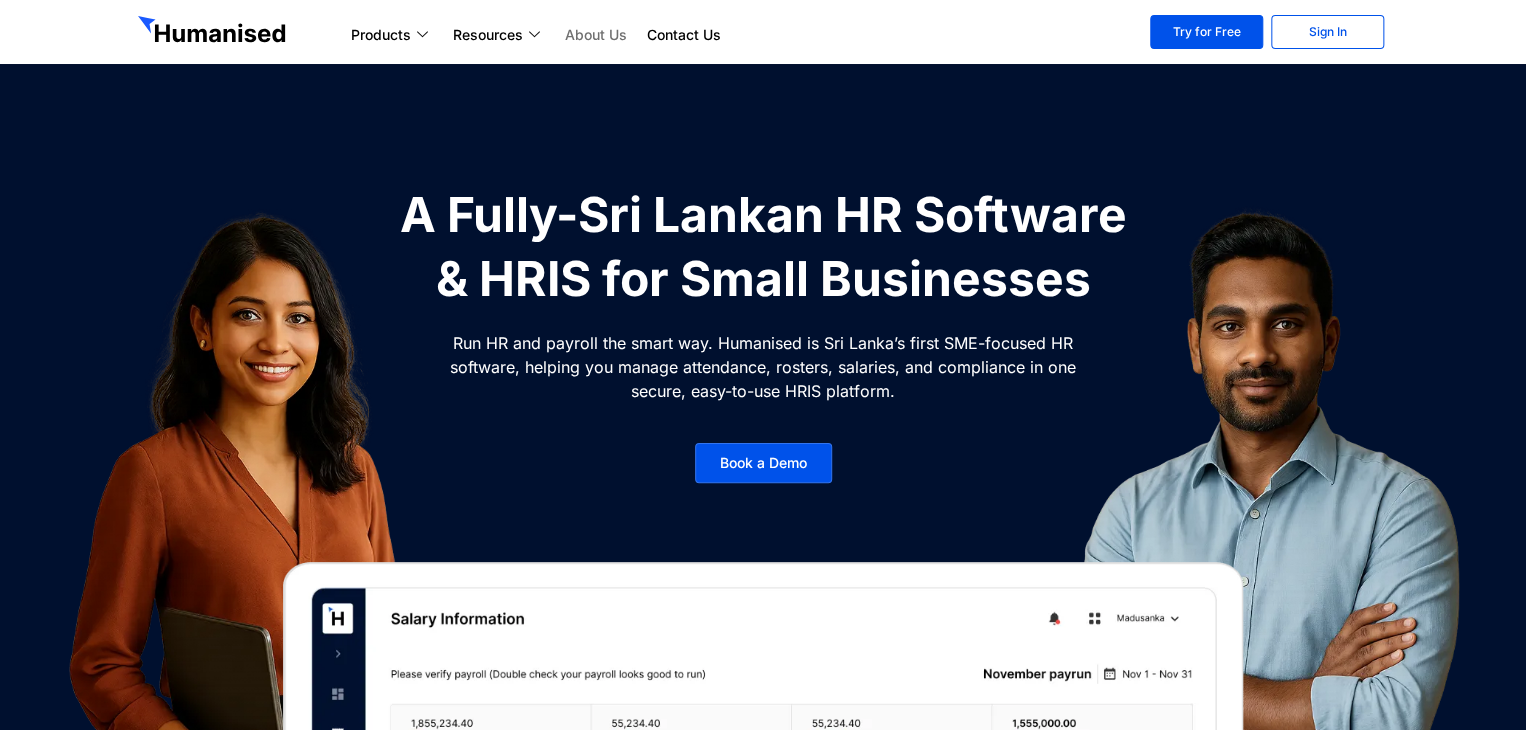 click on "About Us" at bounding box center [596, 35] 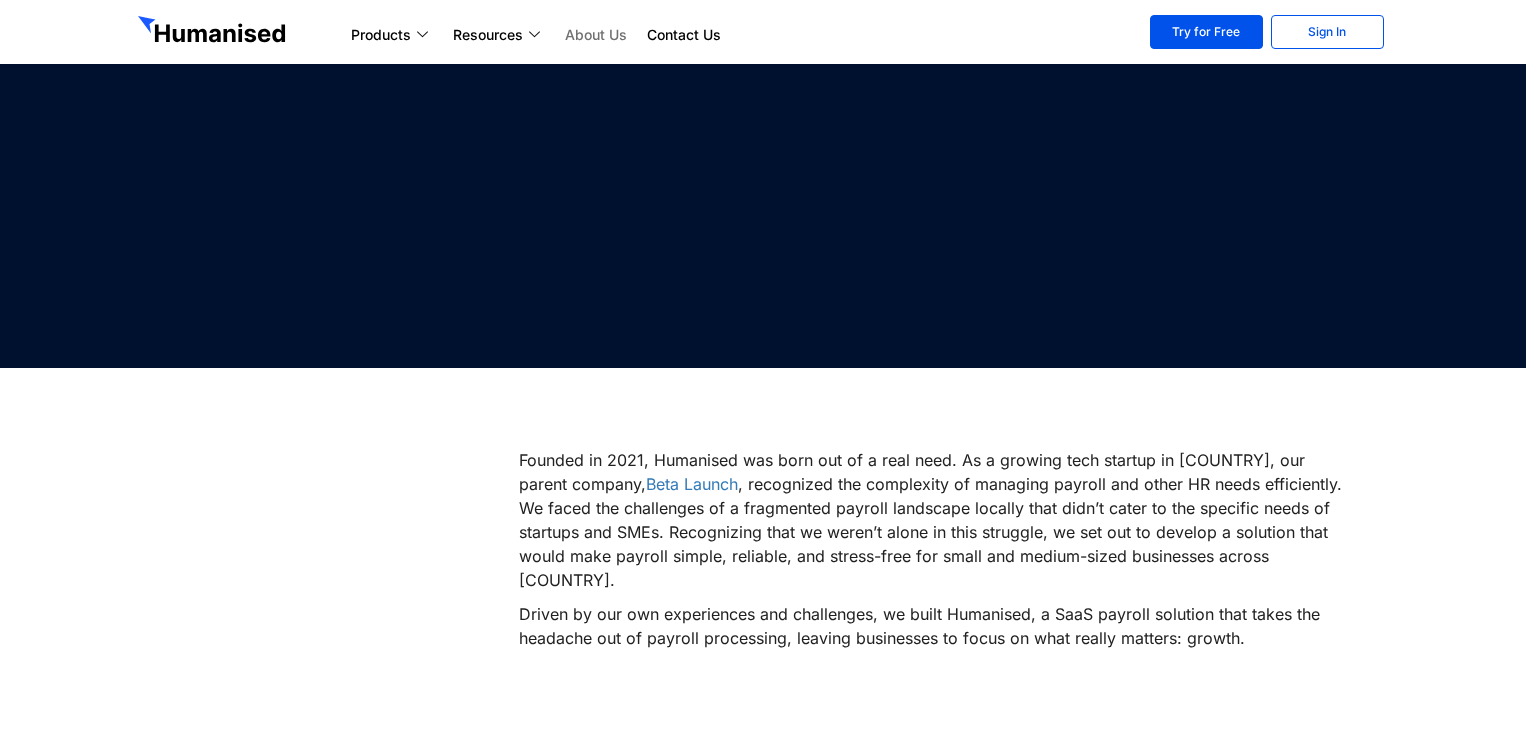 scroll, scrollTop: 0, scrollLeft: 0, axis: both 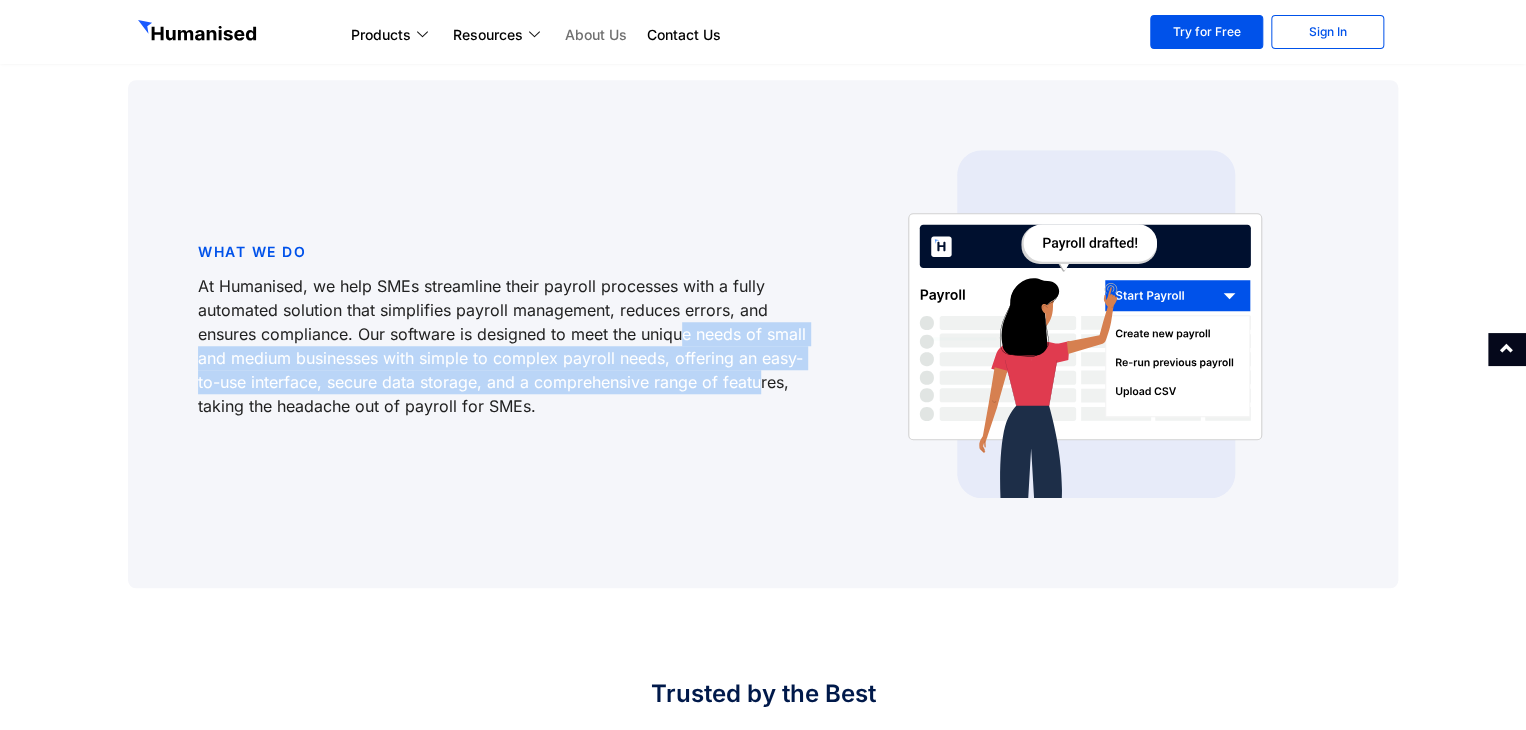 drag, startPoint x: 681, startPoint y: 314, endPoint x: 761, endPoint y: 347, distance: 86.53901 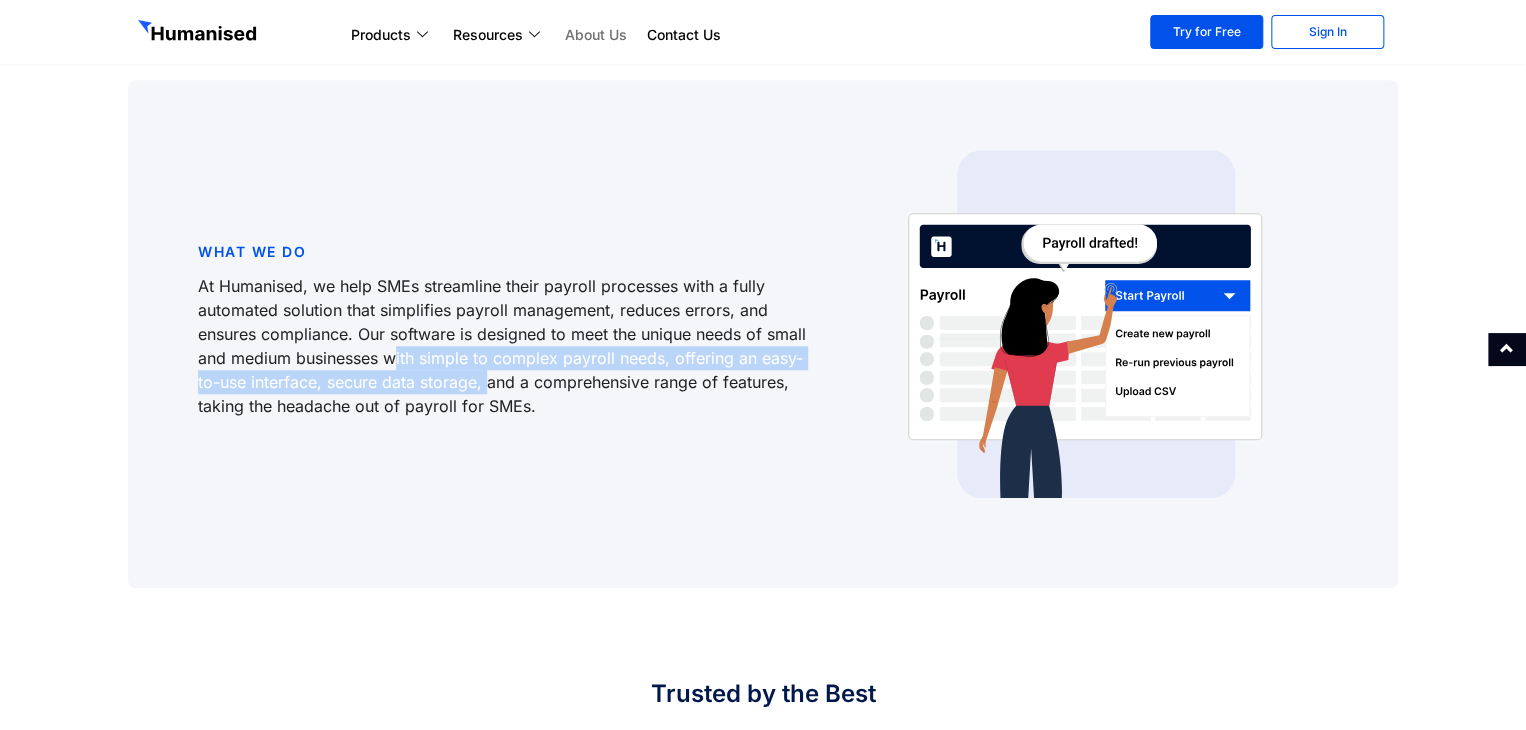 drag, startPoint x: 398, startPoint y: 345, endPoint x: 503, endPoint y: 369, distance: 107.70794 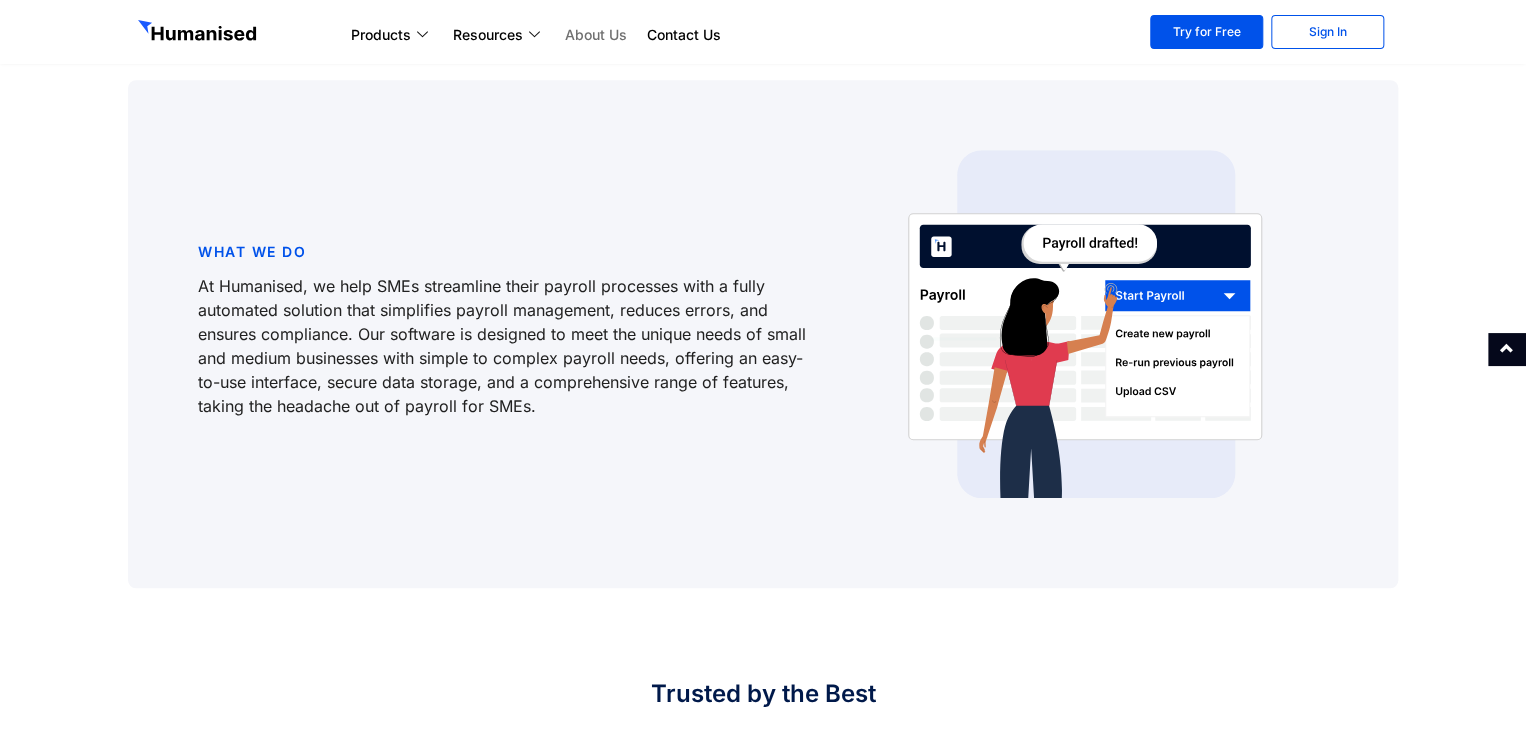 click on "At Humanised, we help SMEs streamline their payroll processes with a fully automated solution that simplifies payroll management, reduces errors, and ensures compliance. Our software is designed to meet the unique needs of small and medium businesses with simple to complex payroll needs, offering an easy-to-use interface, secure data storage, and a comprehensive range of features, taking the headache out of payroll for SMEs." at bounding box center (504, 346) 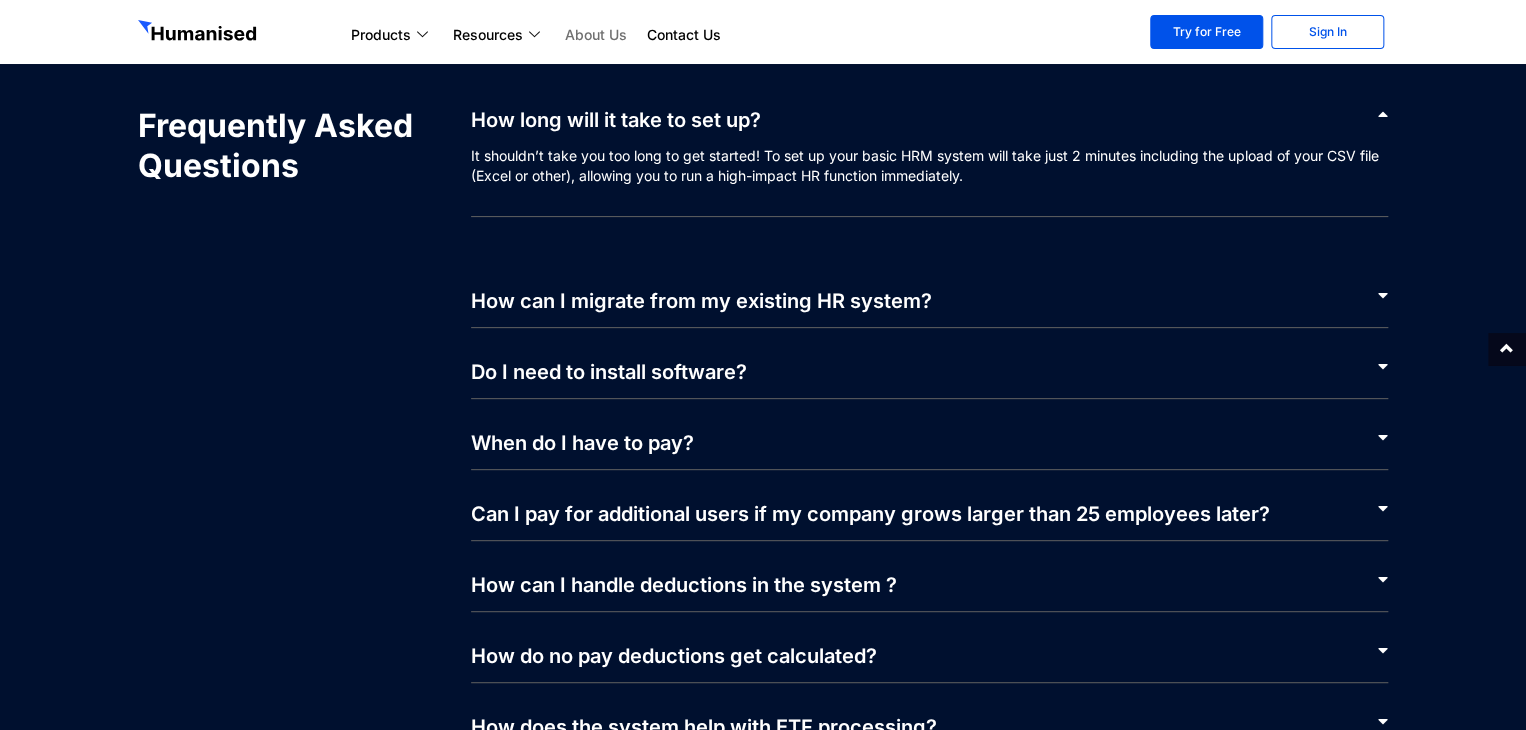 scroll, scrollTop: 4612, scrollLeft: 0, axis: vertical 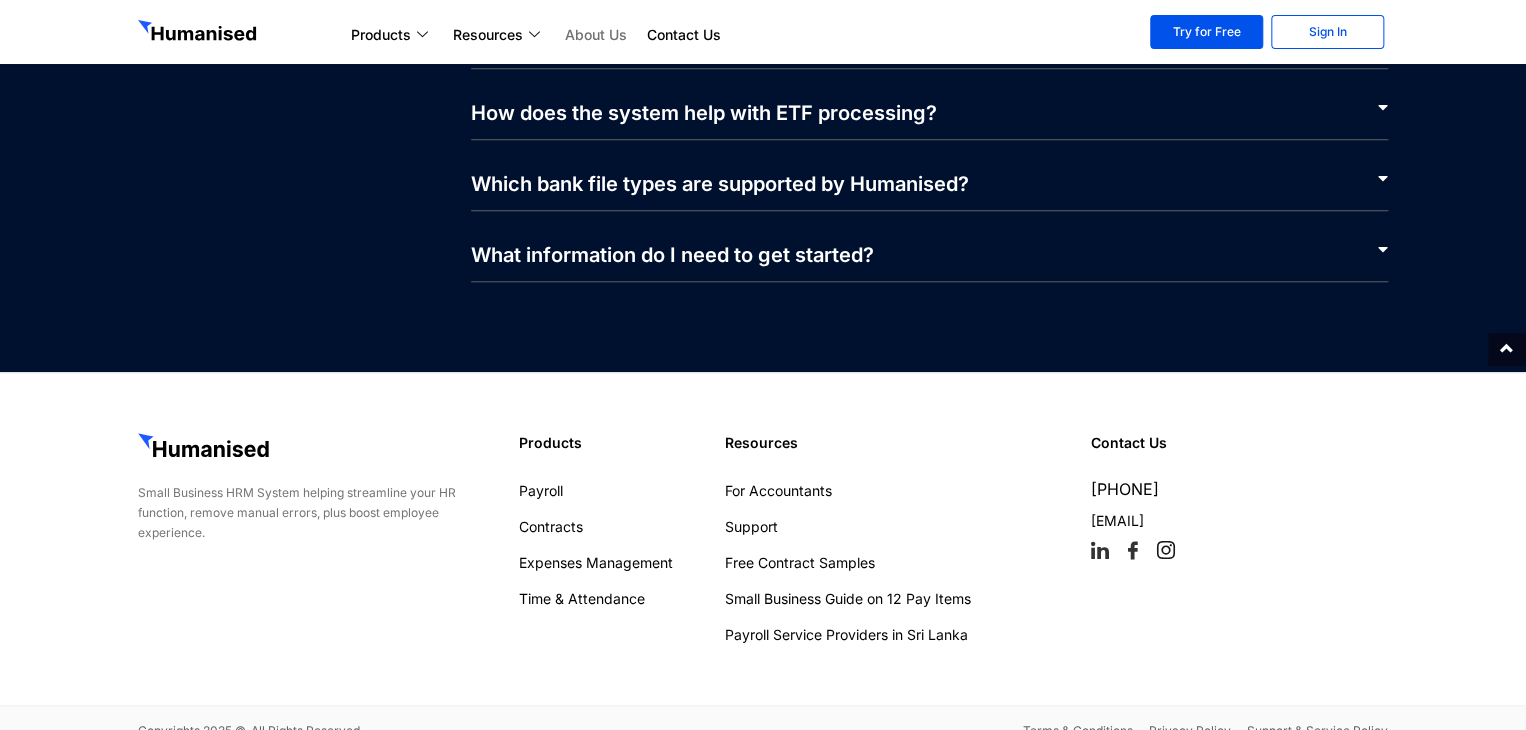 click at bounding box center [1165, 550] 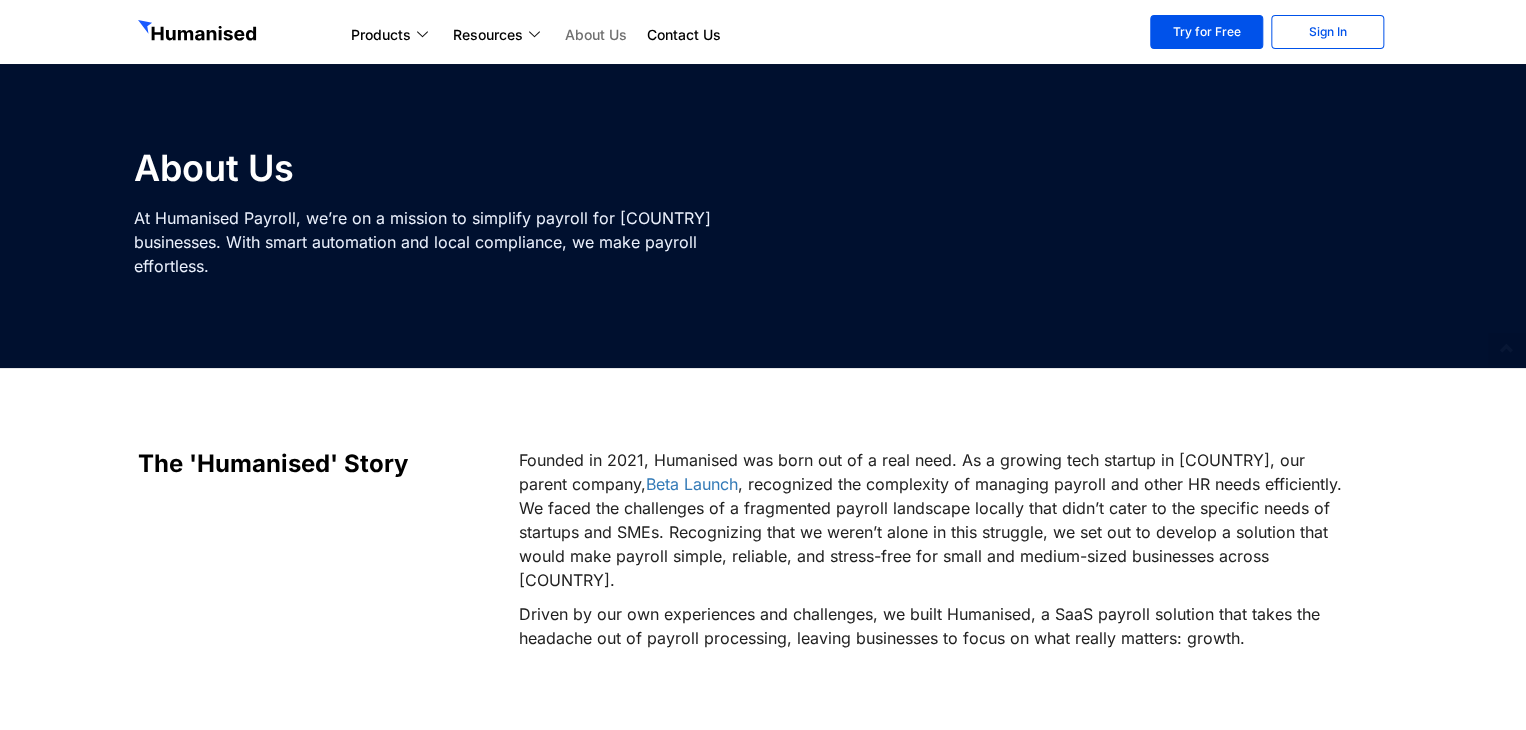 scroll, scrollTop: 20, scrollLeft: 0, axis: vertical 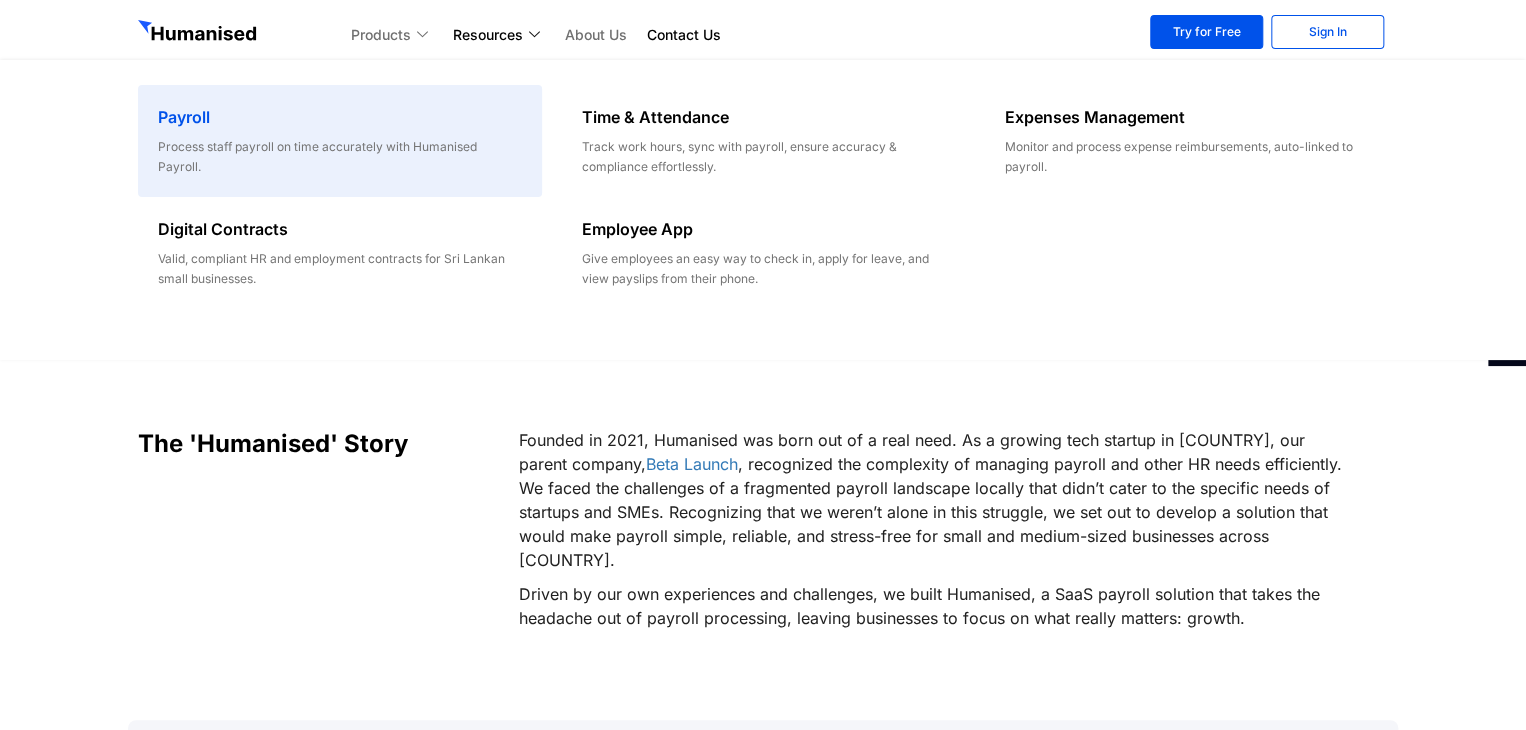 click on "Process staff payroll on time accurately with Humanised Payroll." at bounding box center (339, 157) 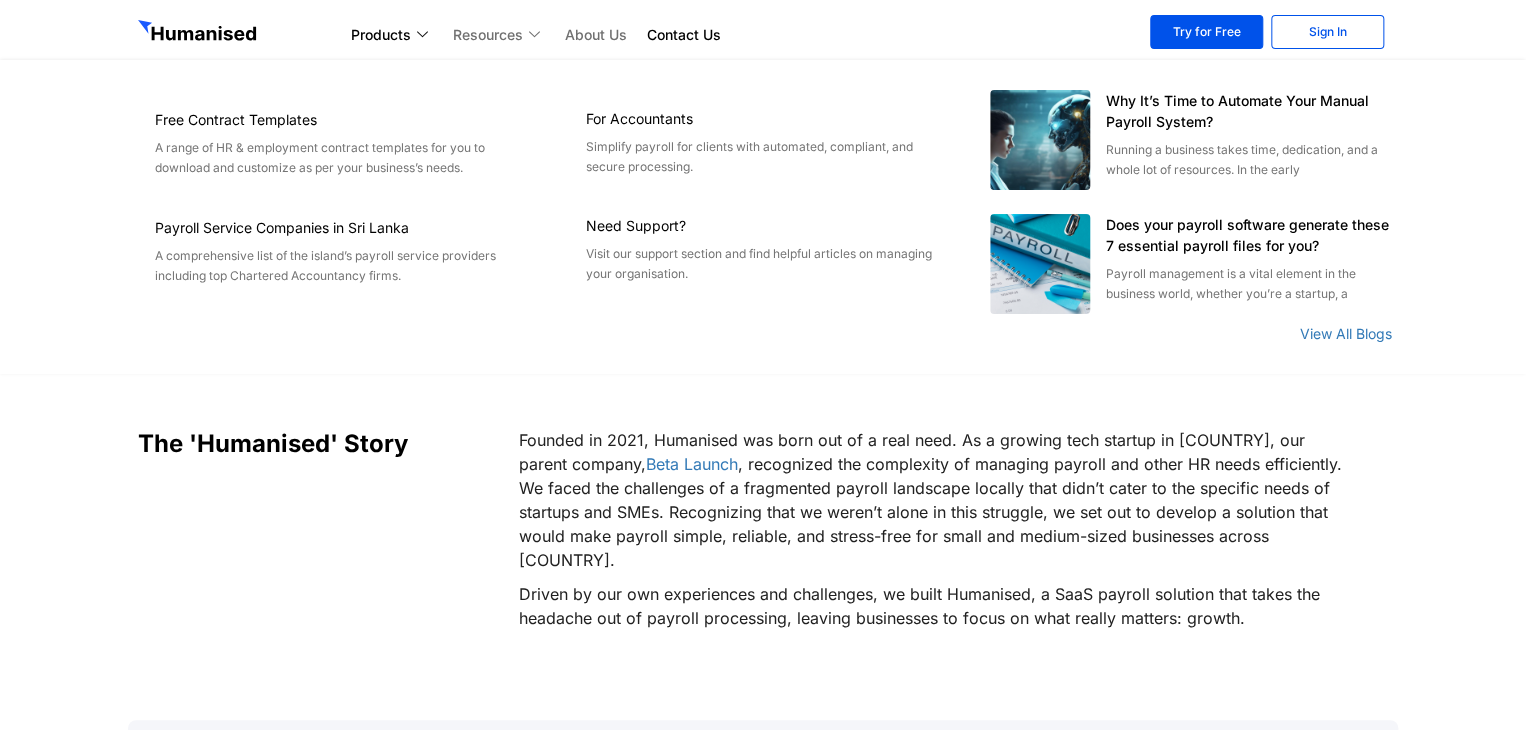 click on "Resources" at bounding box center (499, 35) 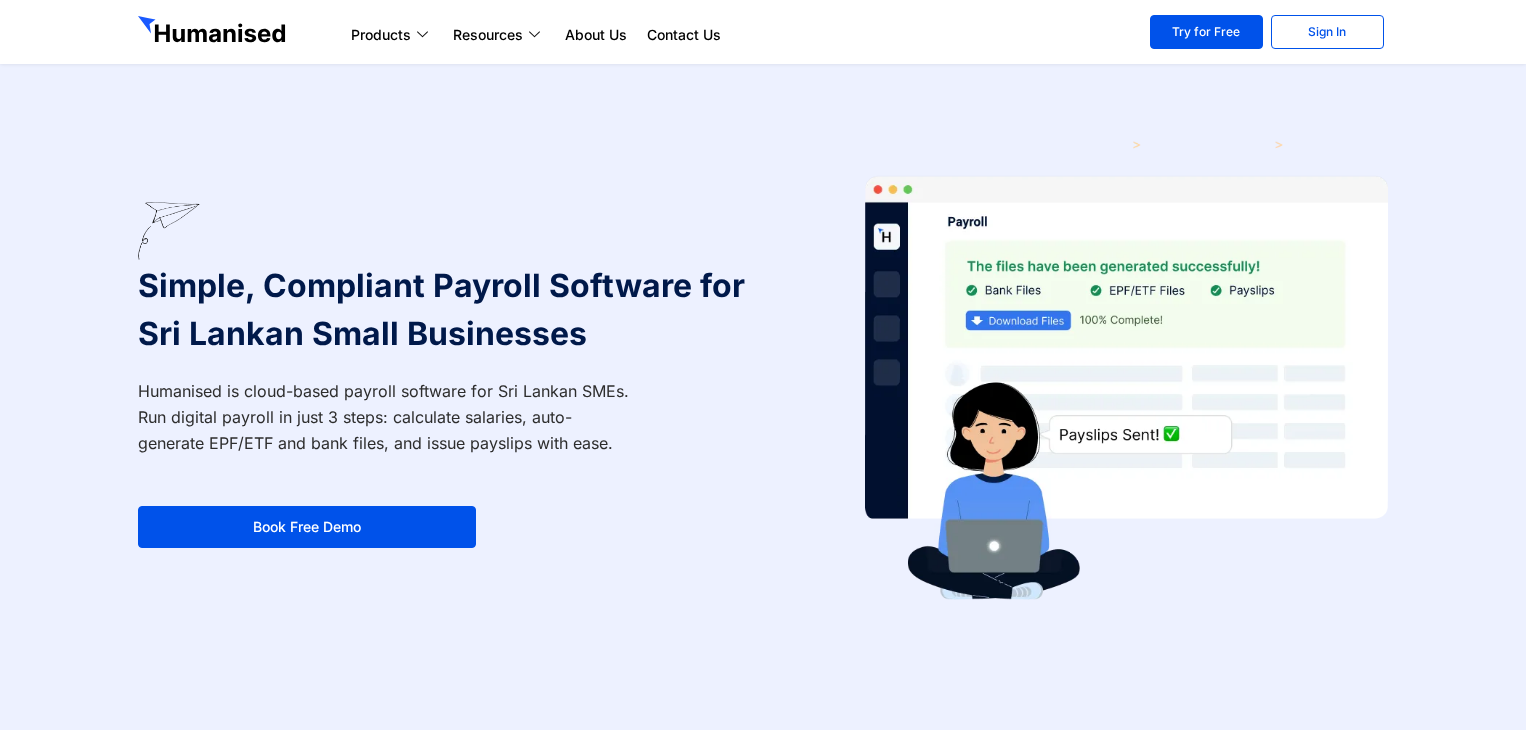 scroll, scrollTop: 0, scrollLeft: 0, axis: both 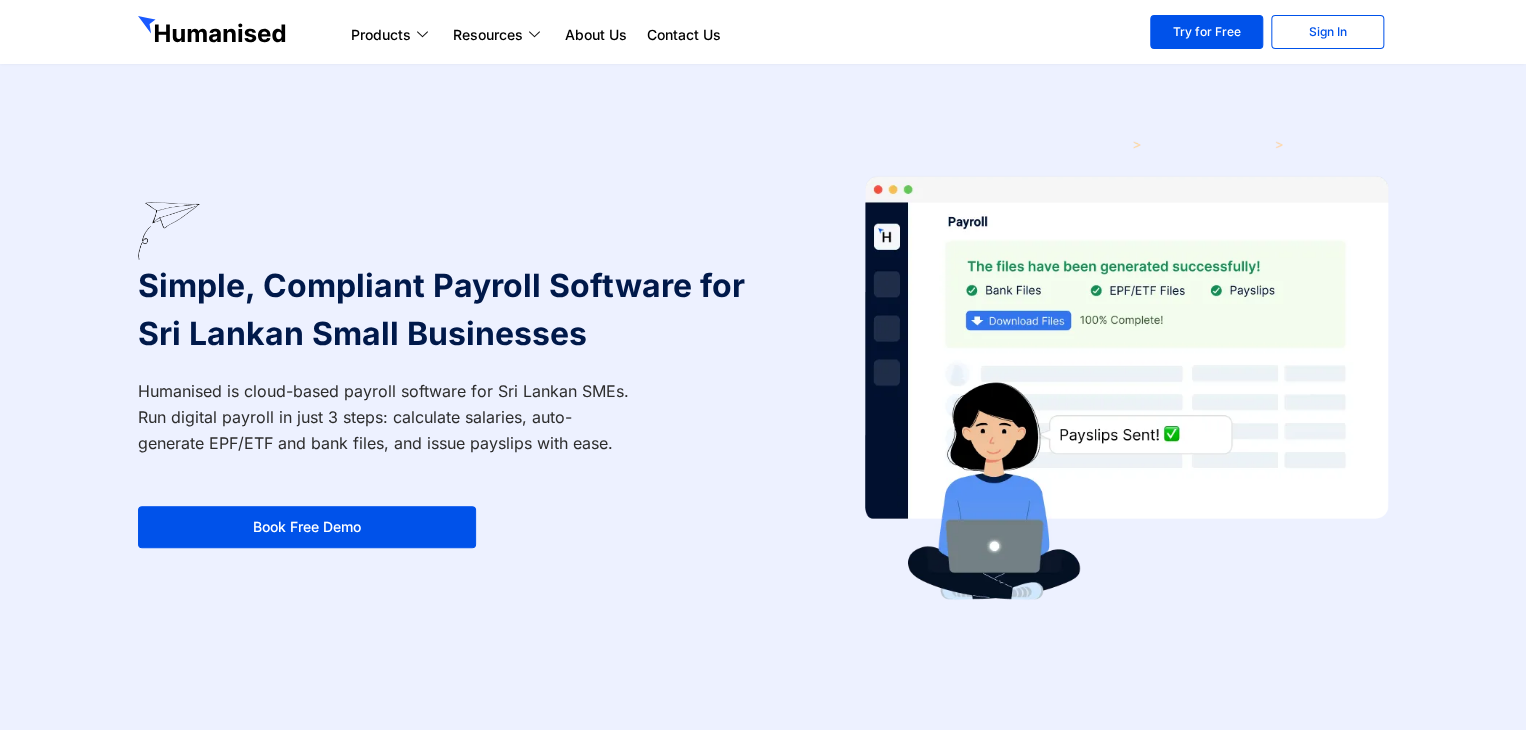 click at bounding box center [214, 32] 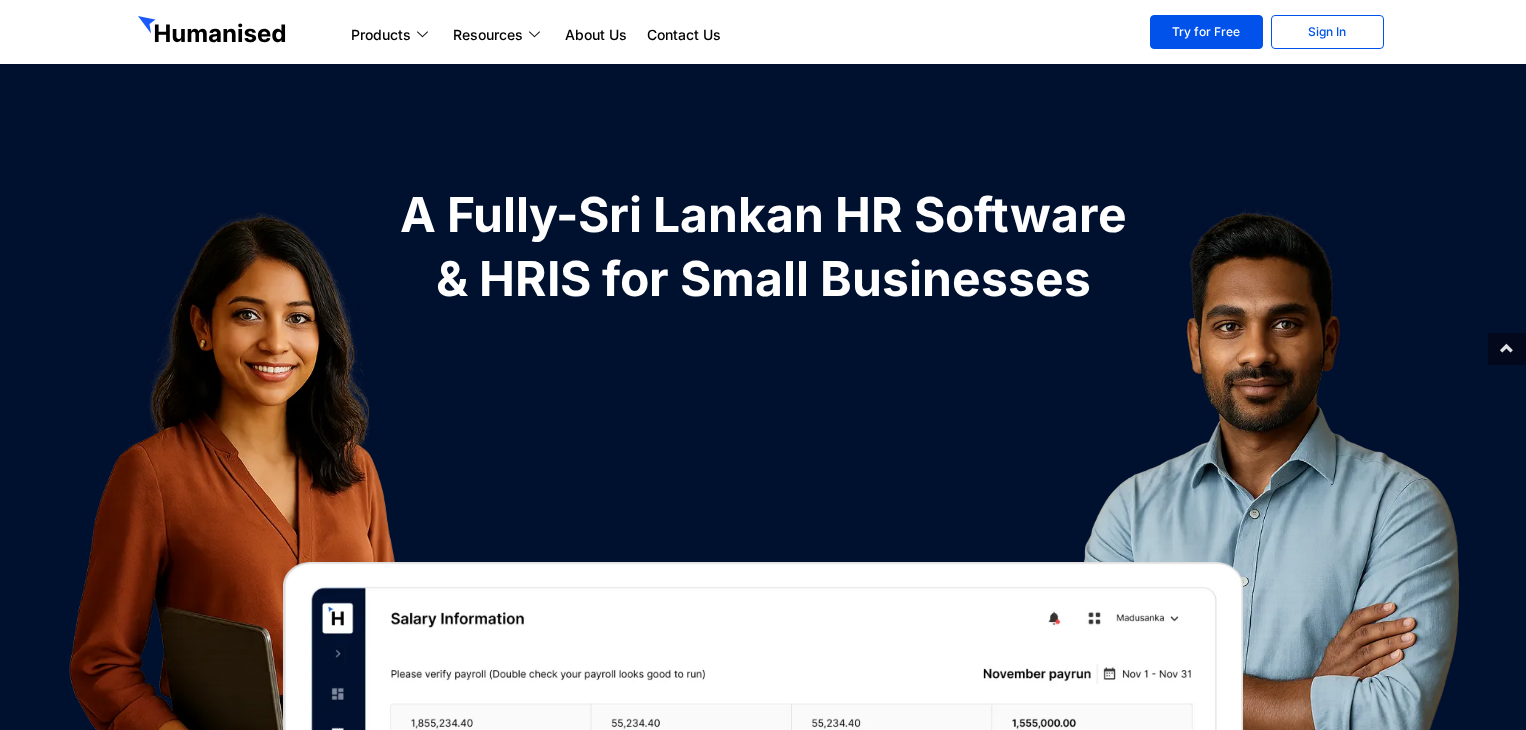 scroll, scrollTop: 1936, scrollLeft: 0, axis: vertical 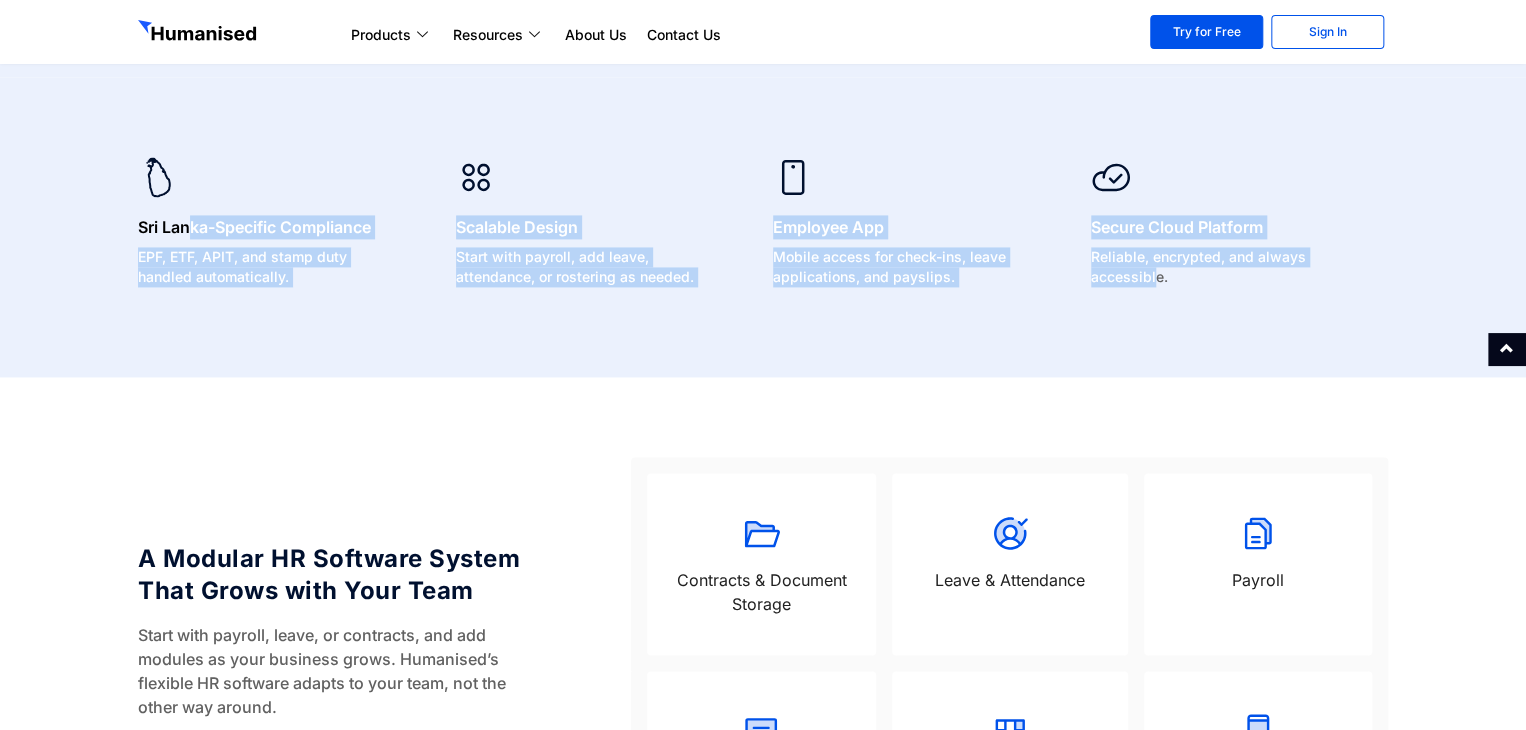 drag, startPoint x: 192, startPoint y: 214, endPoint x: 1160, endPoint y: 325, distance: 974.3434 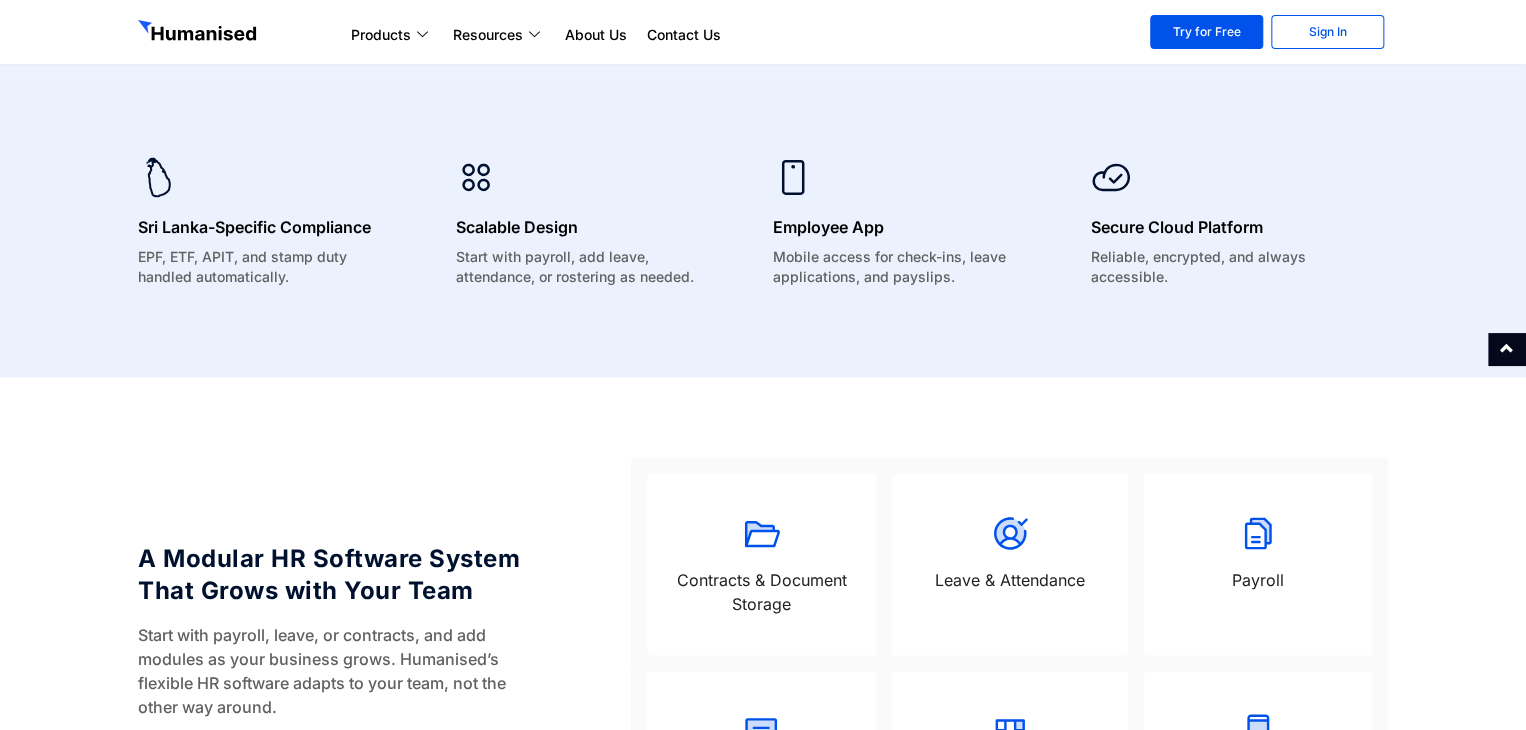 click on "A Modular HR Software System That Grows with Your Team
Start with payroll, leave, or contracts, and add modules as your business grows. Humanised’s flexible HR software adapts to your team, not the other way around.
Preview Humanised Modules
Contracts & Document Storage
Leave & Attendance
Payroll" at bounding box center (763, 623) 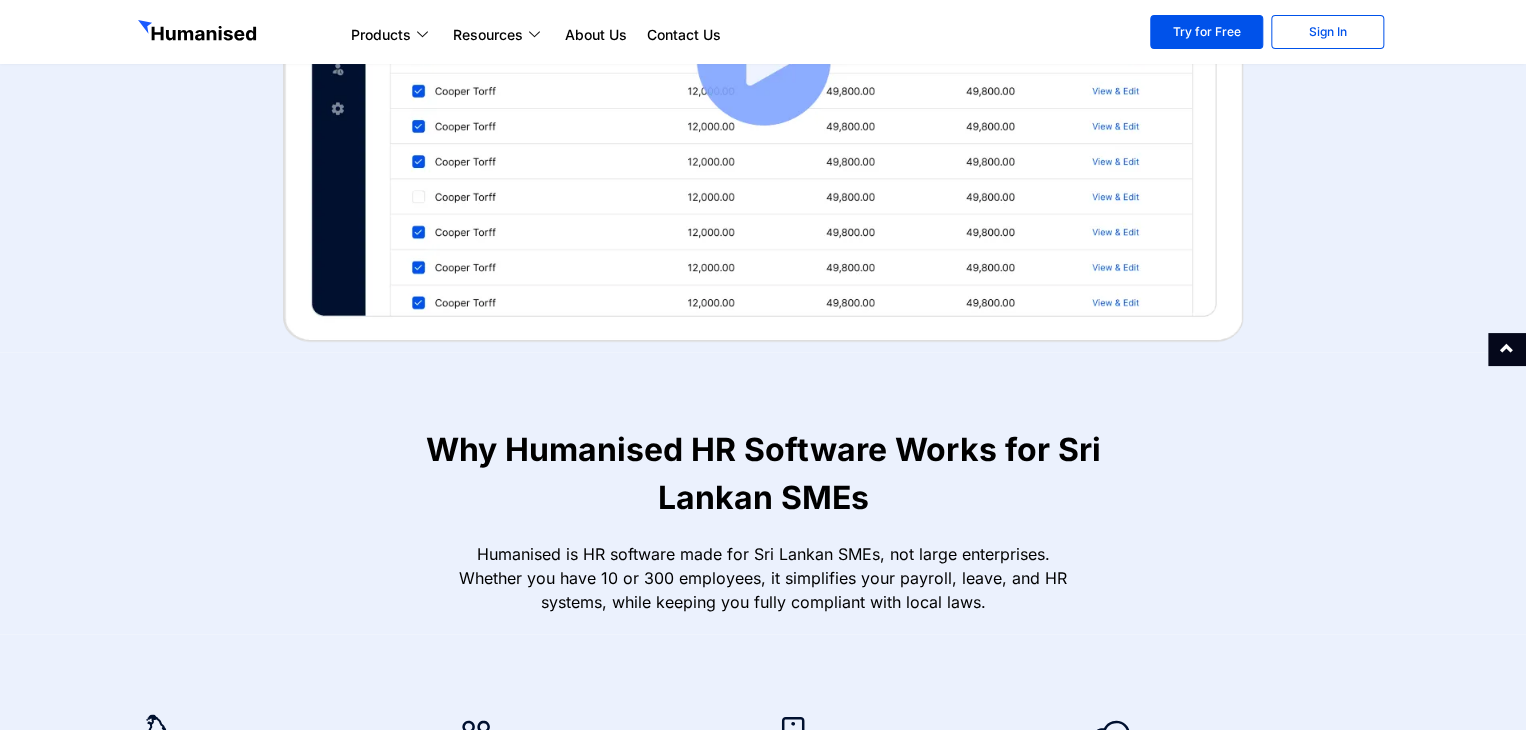 scroll, scrollTop: 0, scrollLeft: 0, axis: both 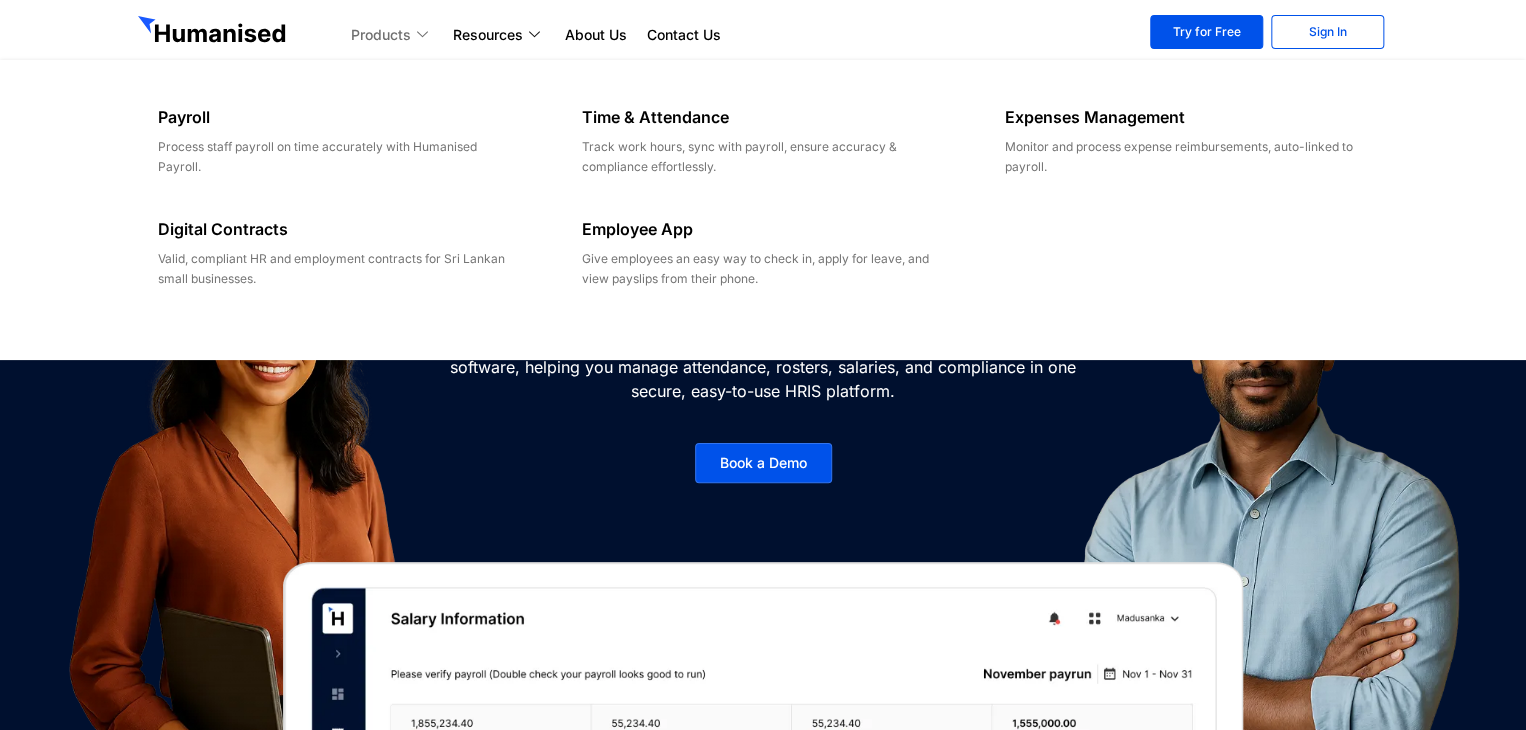 click on "Time & Attendance
Track work hours, sync with payroll, ensure accuracy & compliance effortlessly.
Employee App
Give employees an easy way to check in, apply for leave, and view payslips from their phone." at bounding box center [763, 202] 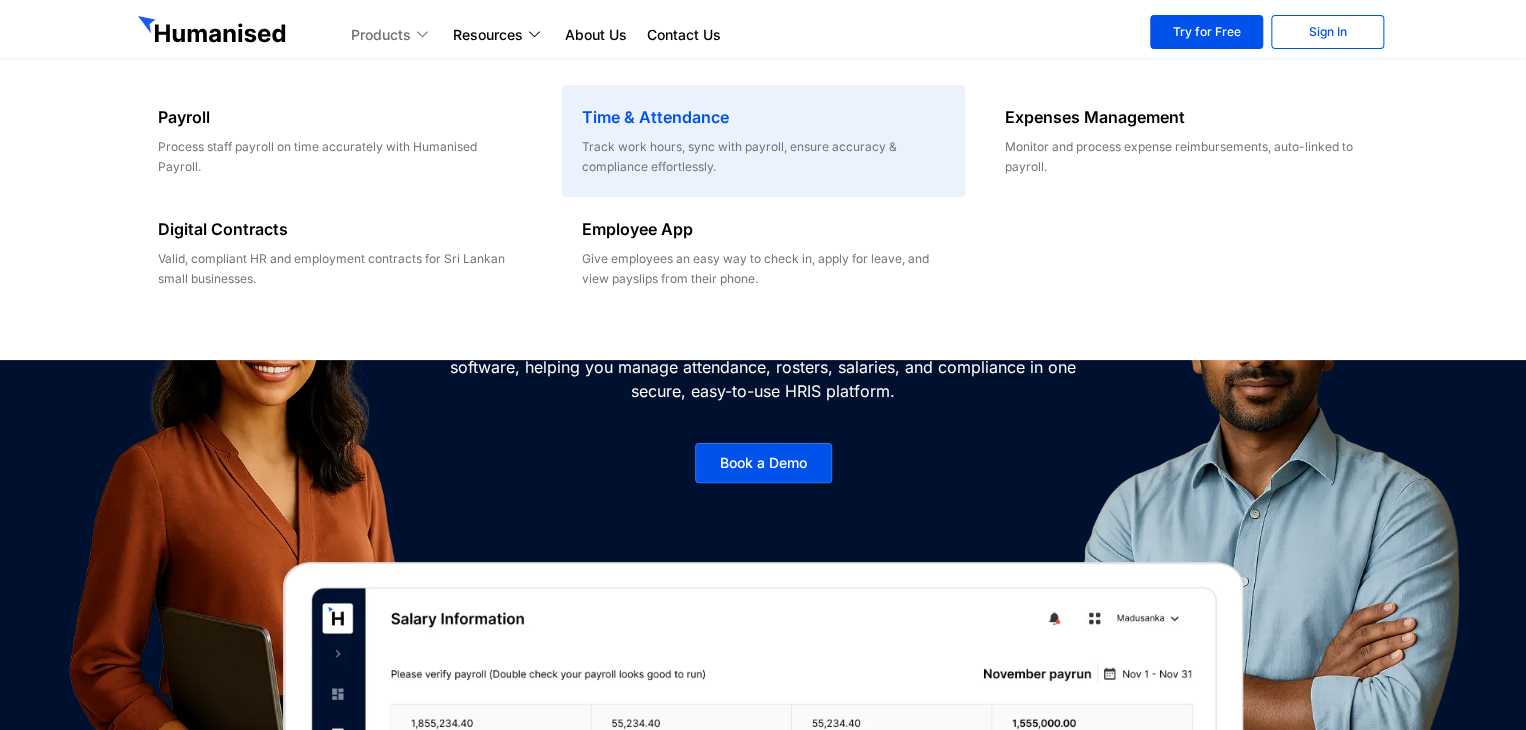 click on "Time & Attendance
Track work hours, sync with payroll, ensure accuracy & compliance effortlessly." at bounding box center (763, 141) 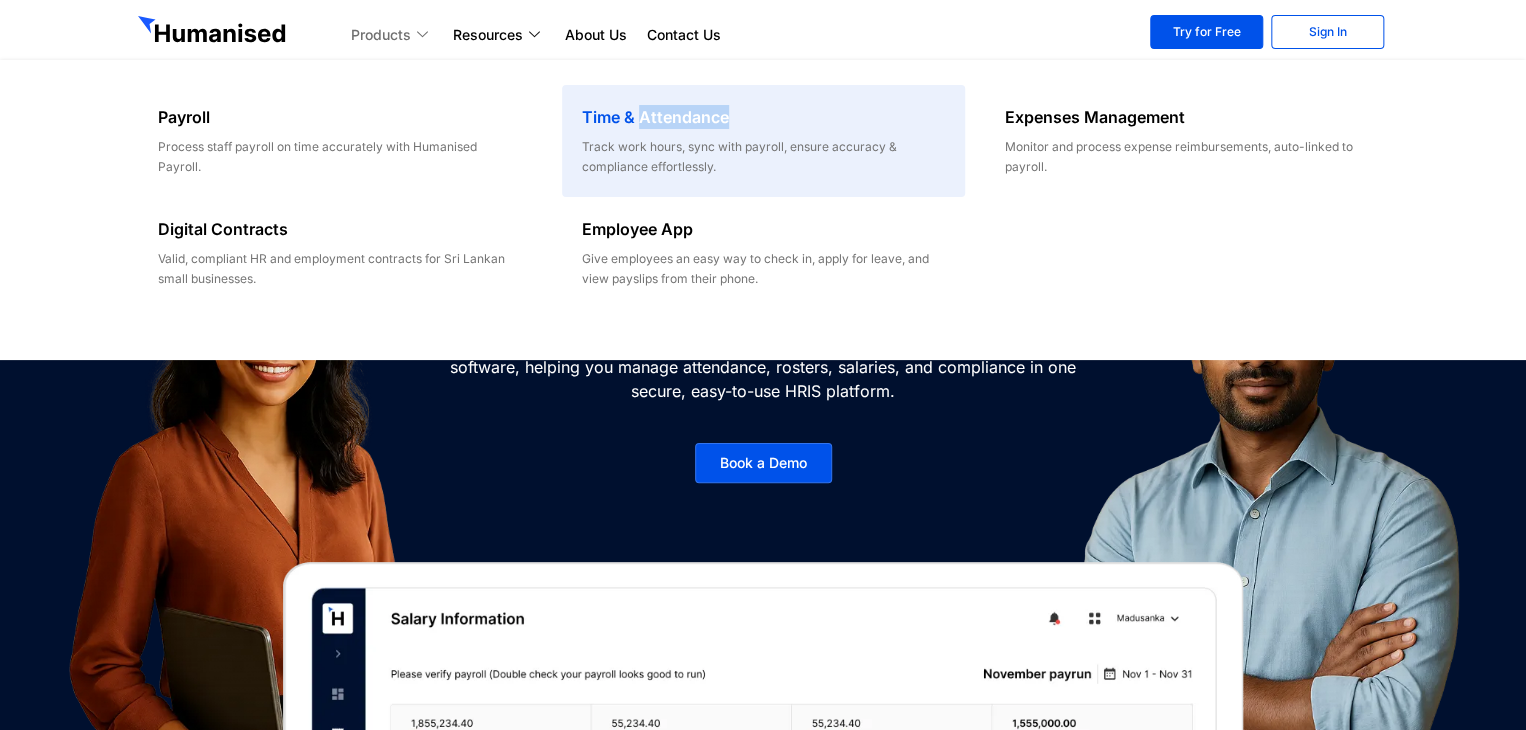 click on "Time & Attendance" at bounding box center [763, 117] 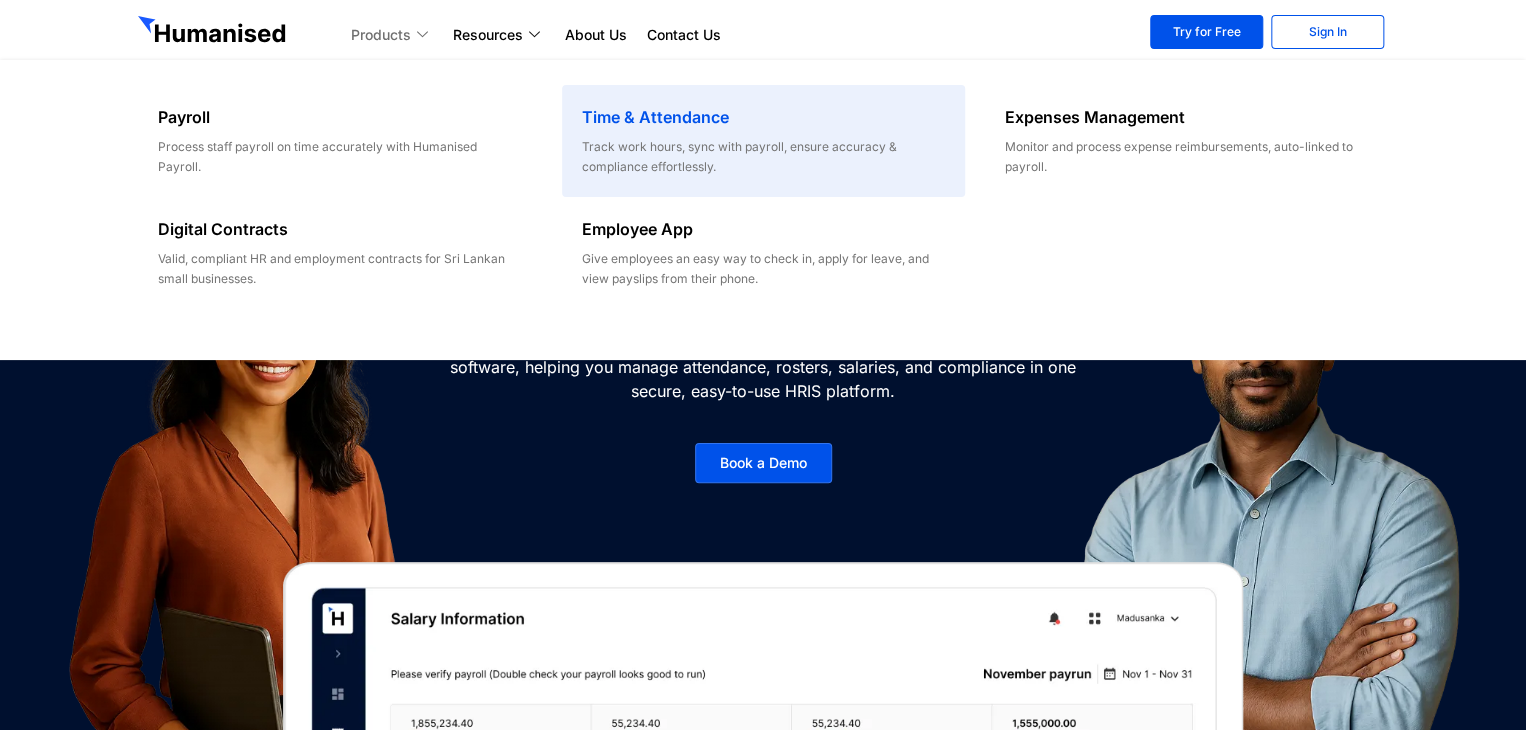 click on "Track work hours, sync with payroll, ensure accuracy & compliance effortlessly." at bounding box center (763, 157) 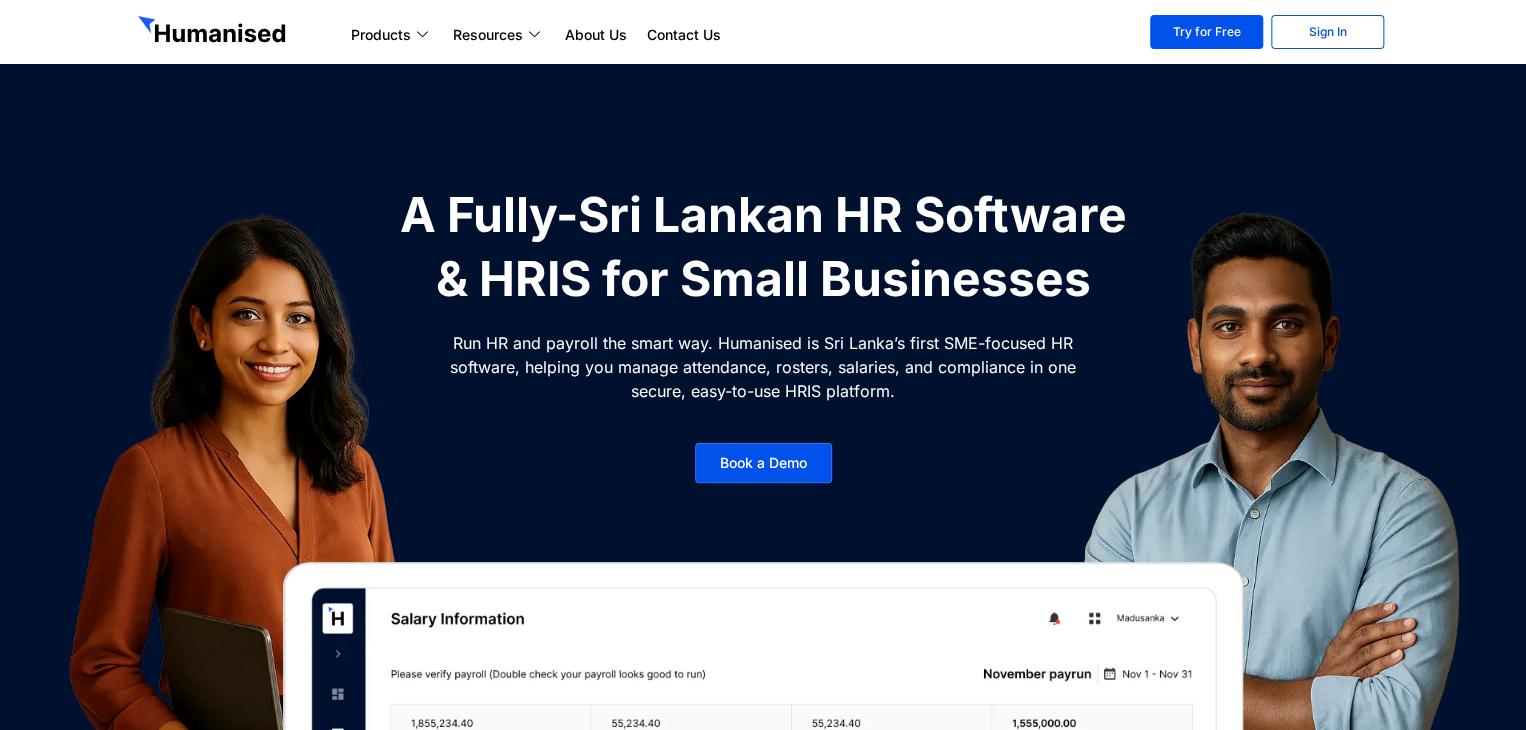 scroll, scrollTop: 91, scrollLeft: 0, axis: vertical 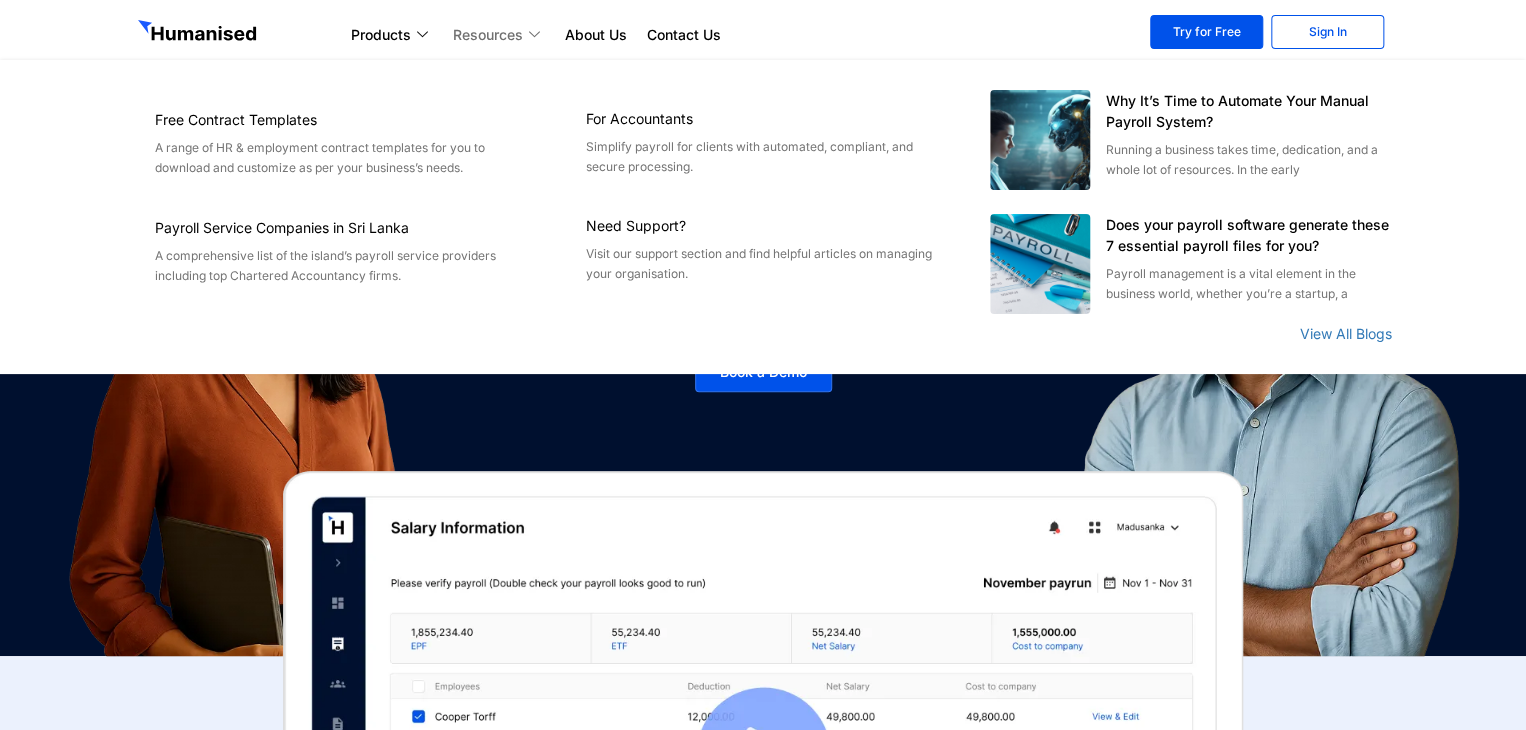 click at bounding box center [537, 34] 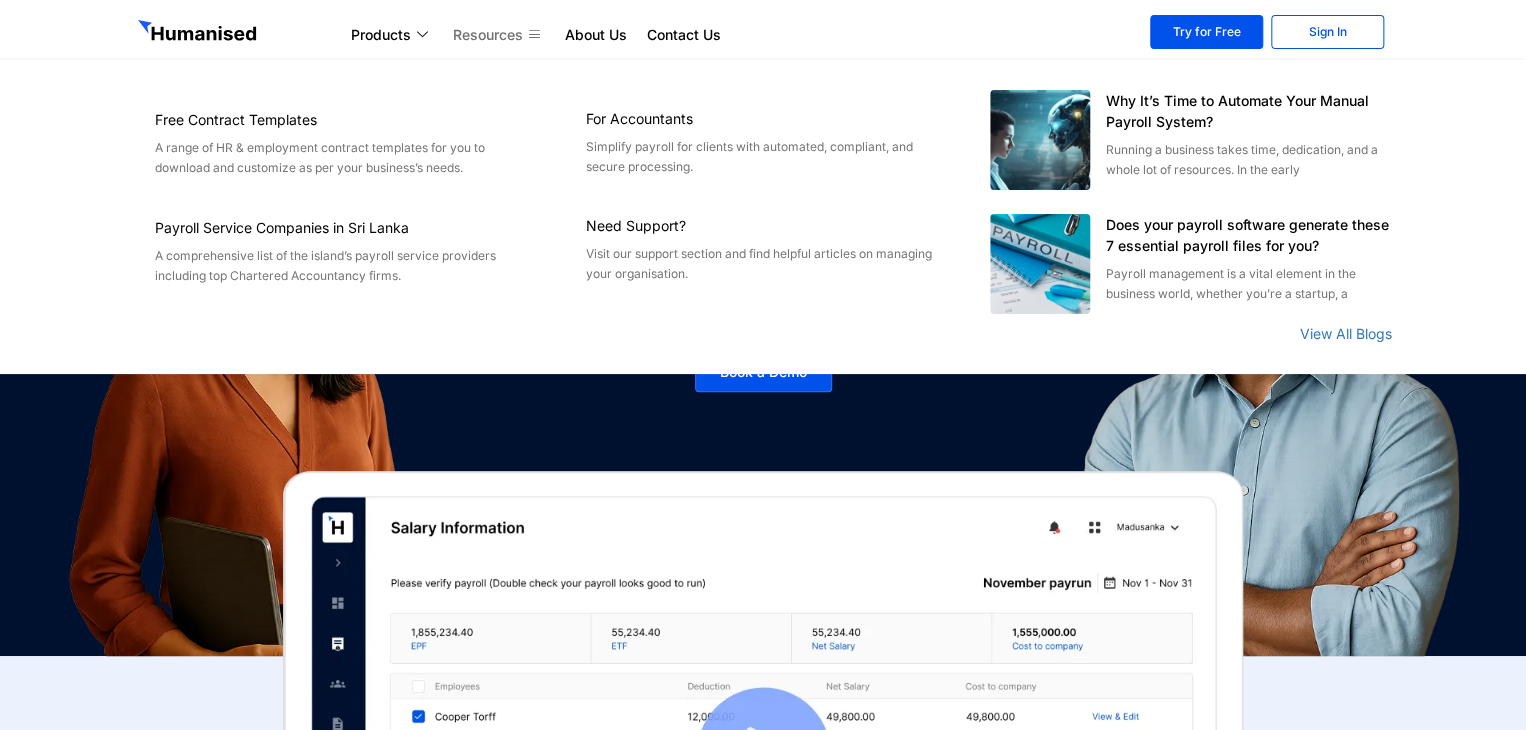 click on "Resources" at bounding box center (499, 35) 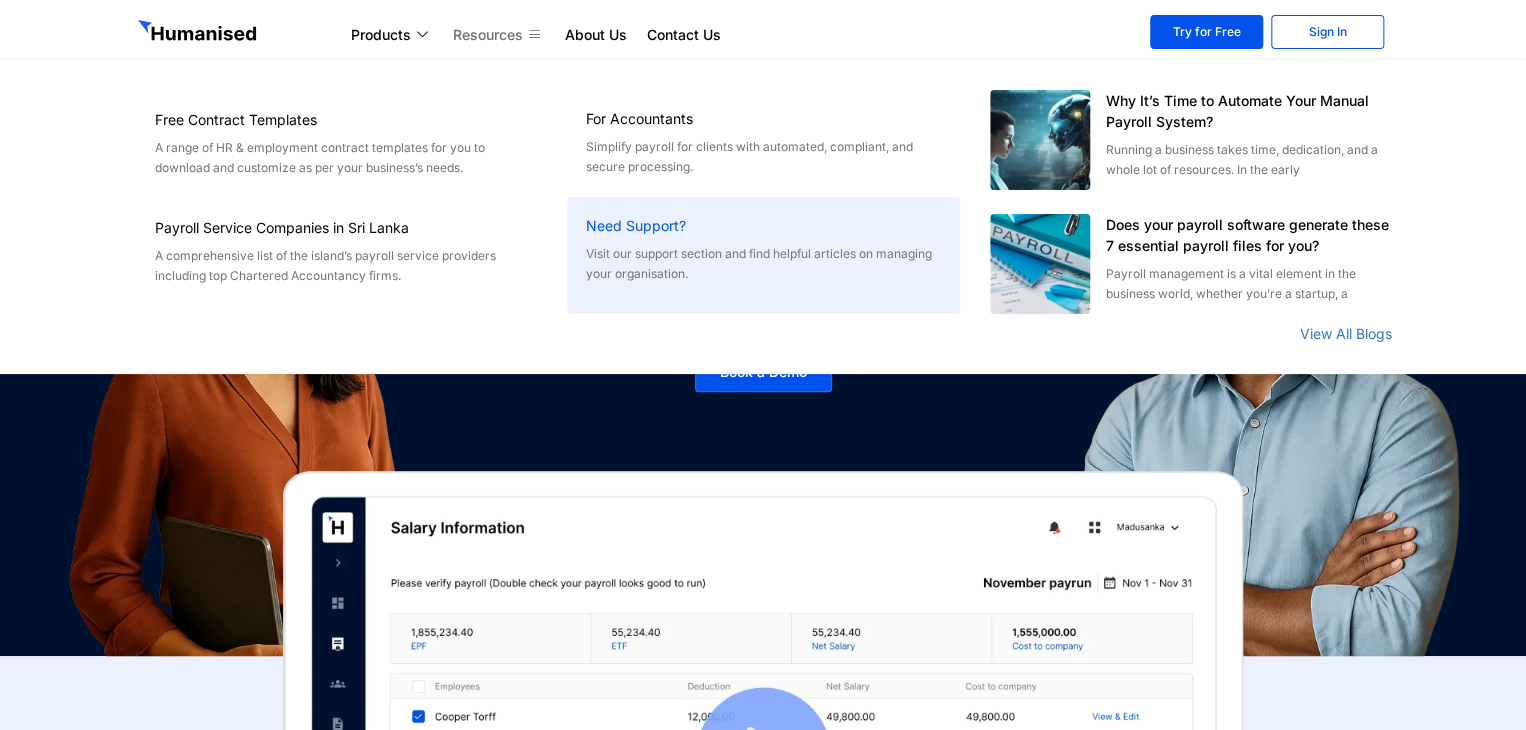 click on "Need Support?" at bounding box center [763, 230] 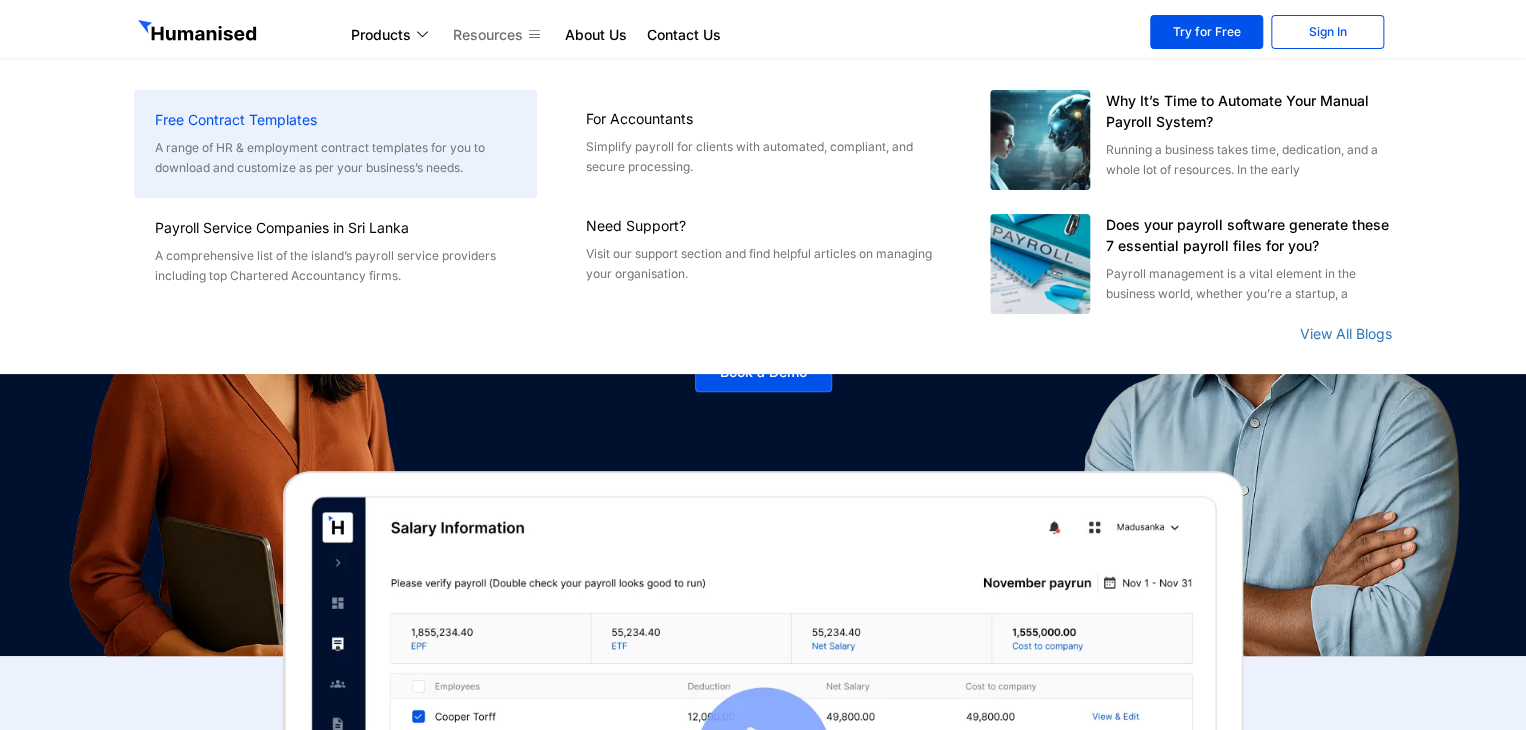 click on "Free Contract Templates" at bounding box center (336, 120) 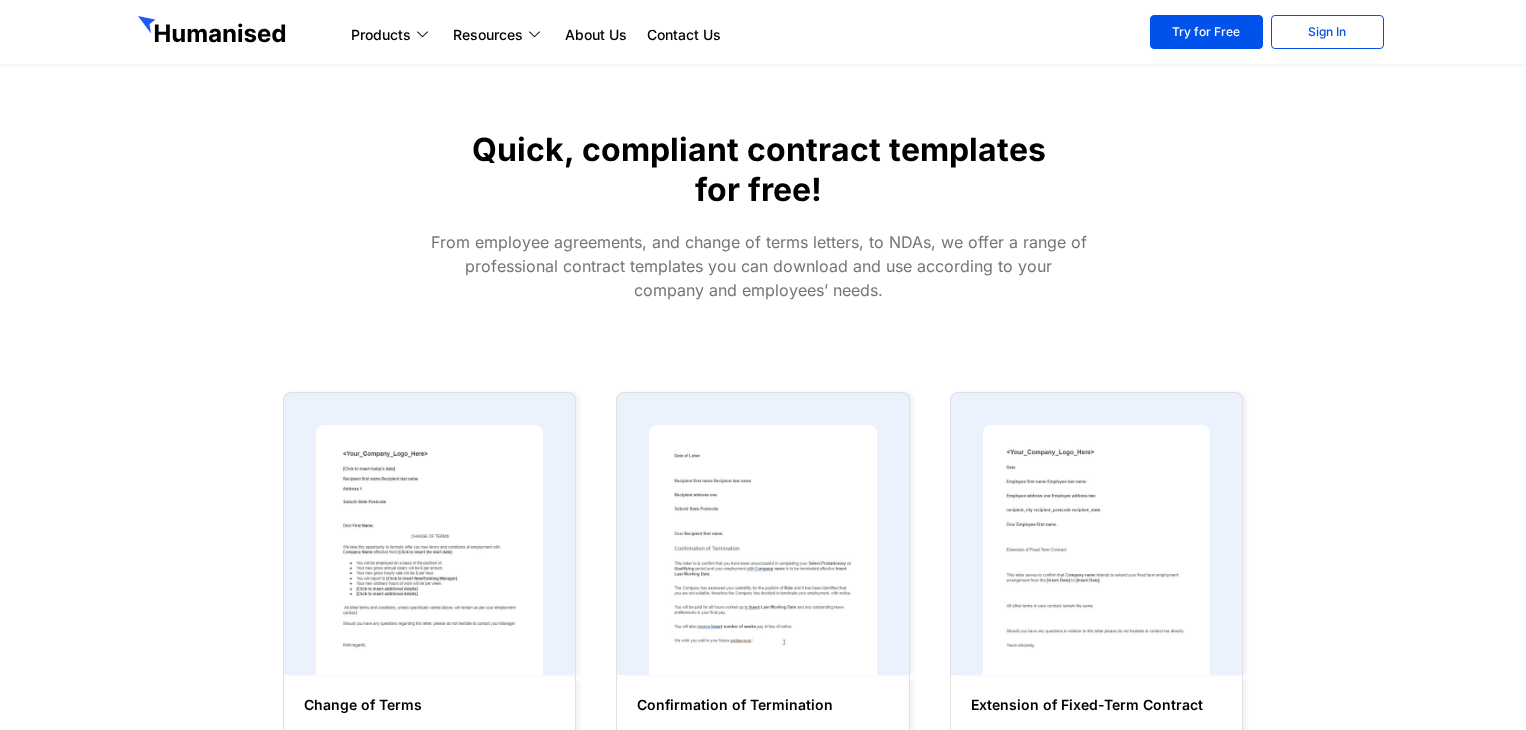scroll, scrollTop: 0, scrollLeft: 0, axis: both 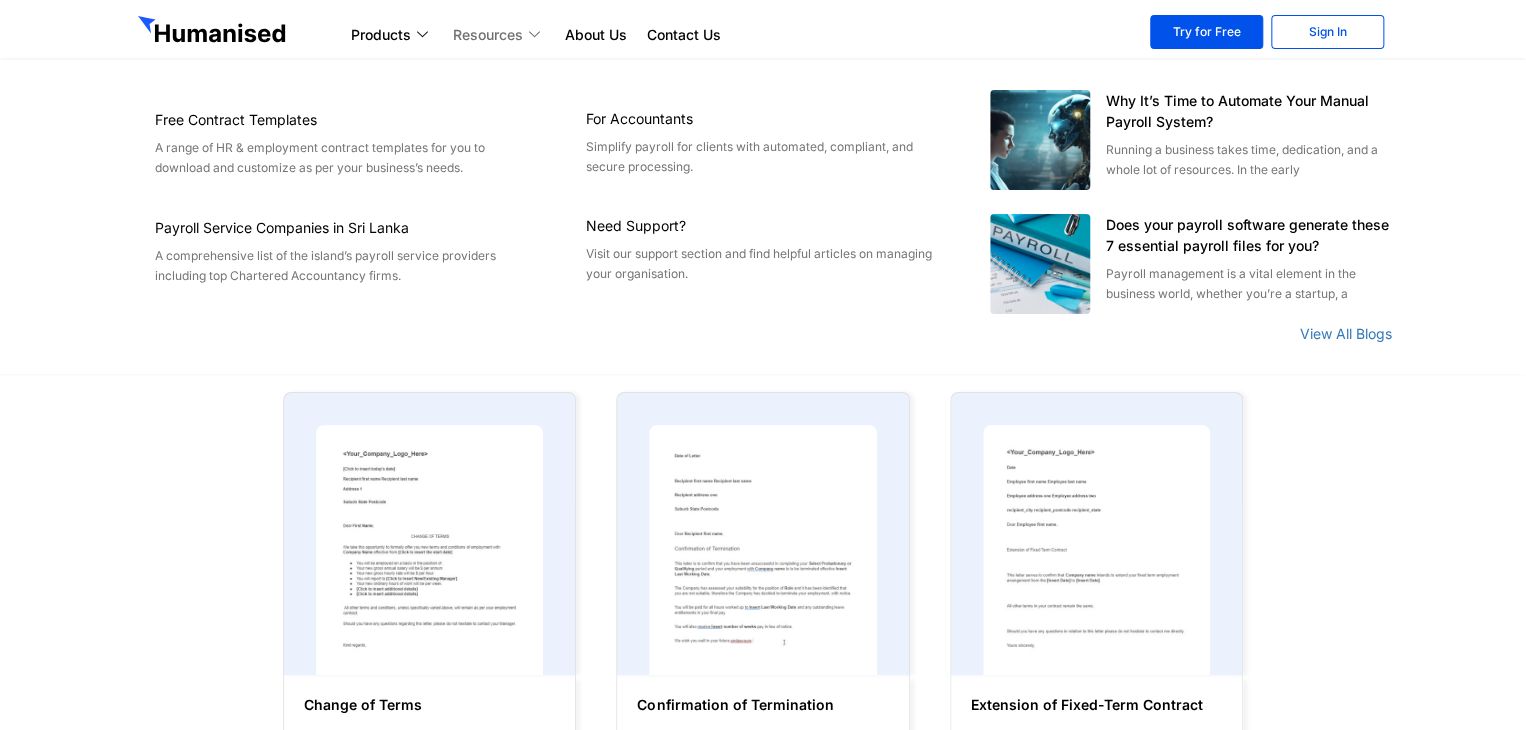 click on "Resources" at bounding box center [499, 35] 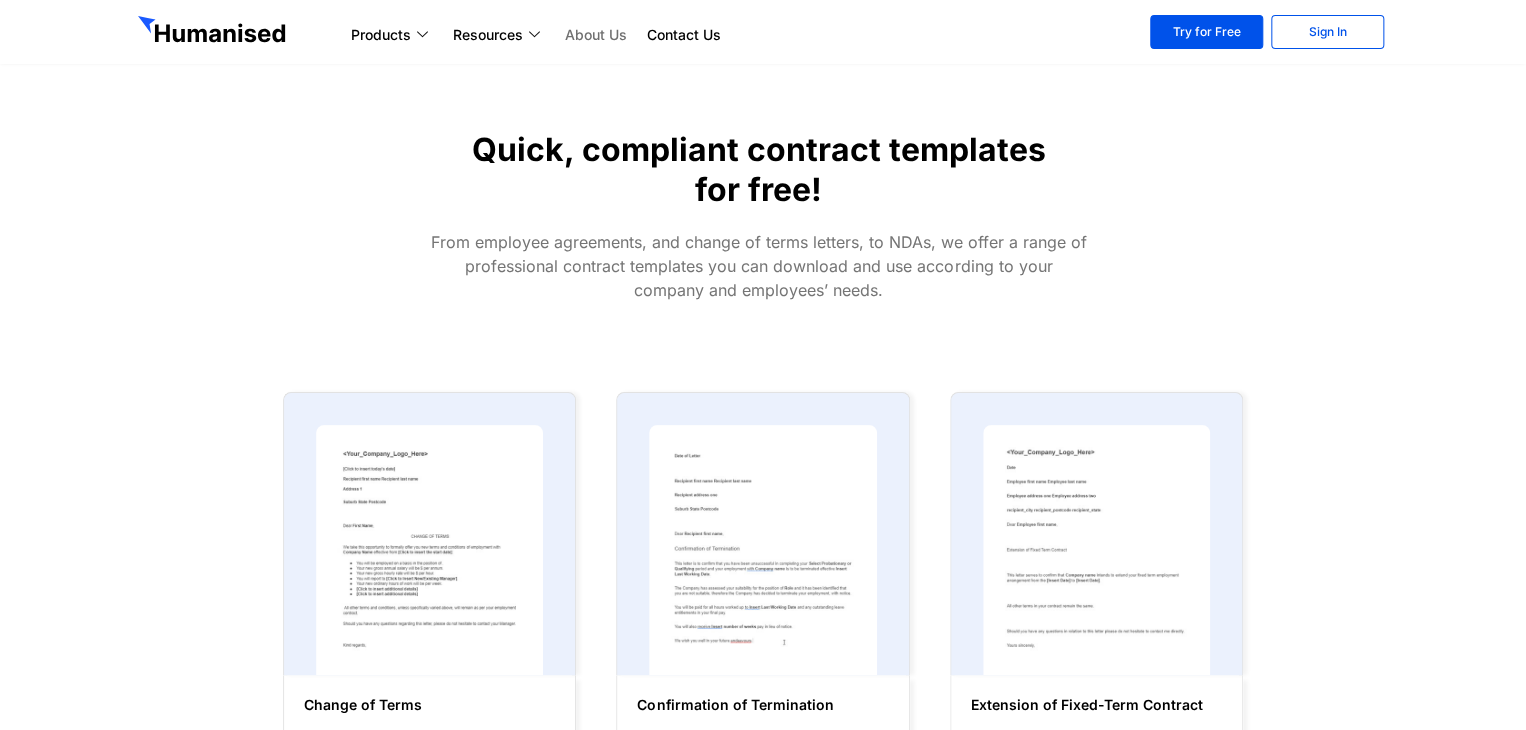 click on "About Us" at bounding box center (596, 35) 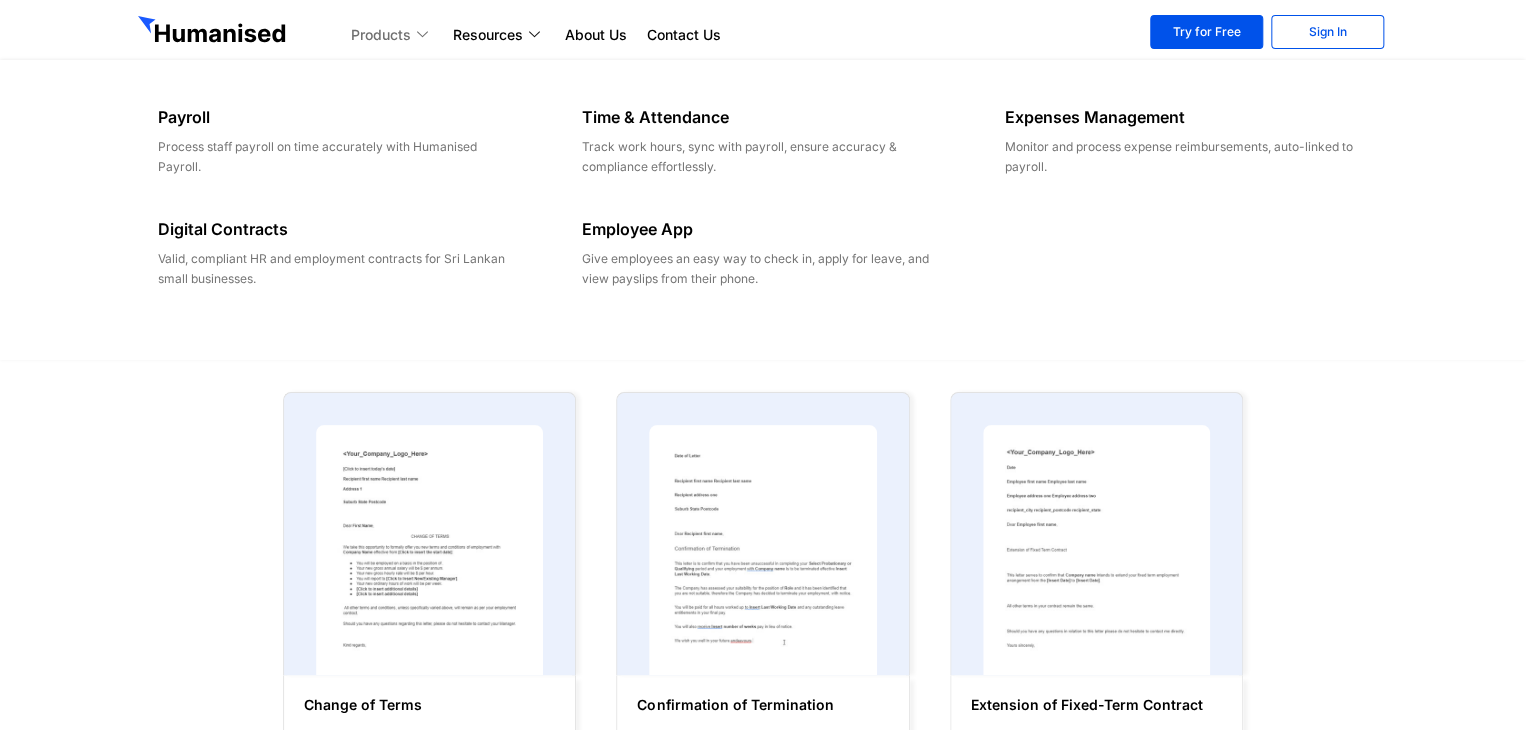 click on "Products" at bounding box center [392, 35] 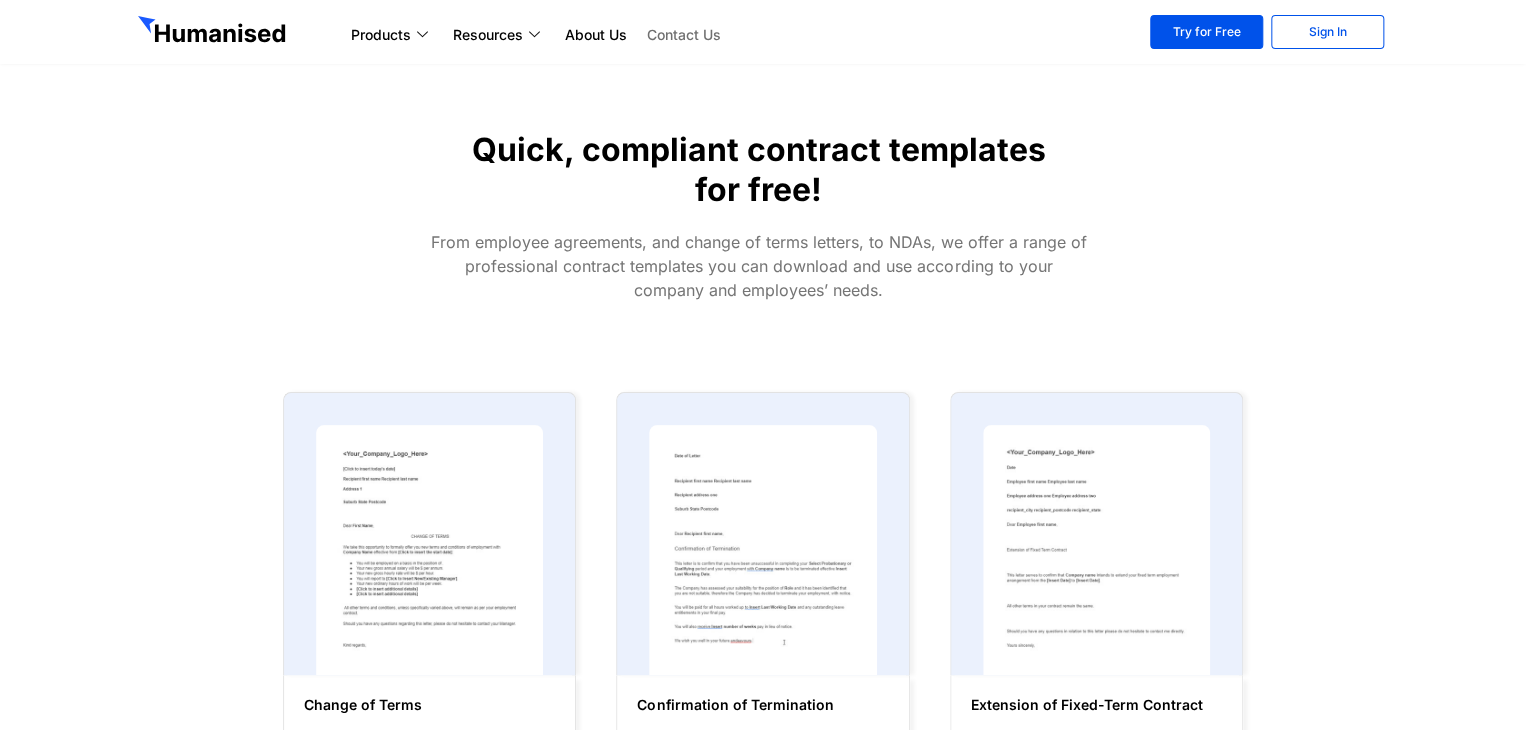 click on "Contact Us" at bounding box center [684, 35] 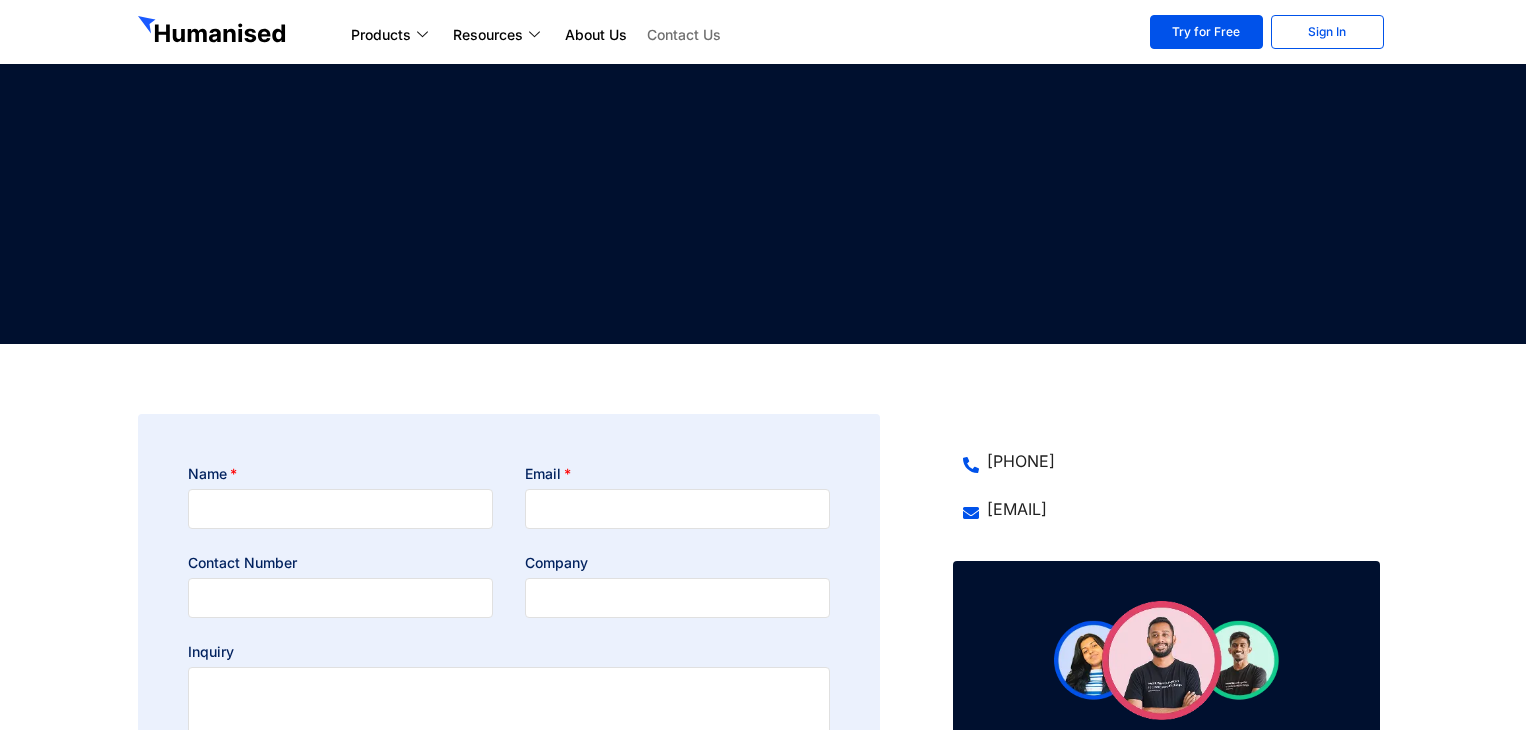scroll, scrollTop: 0, scrollLeft: 0, axis: both 